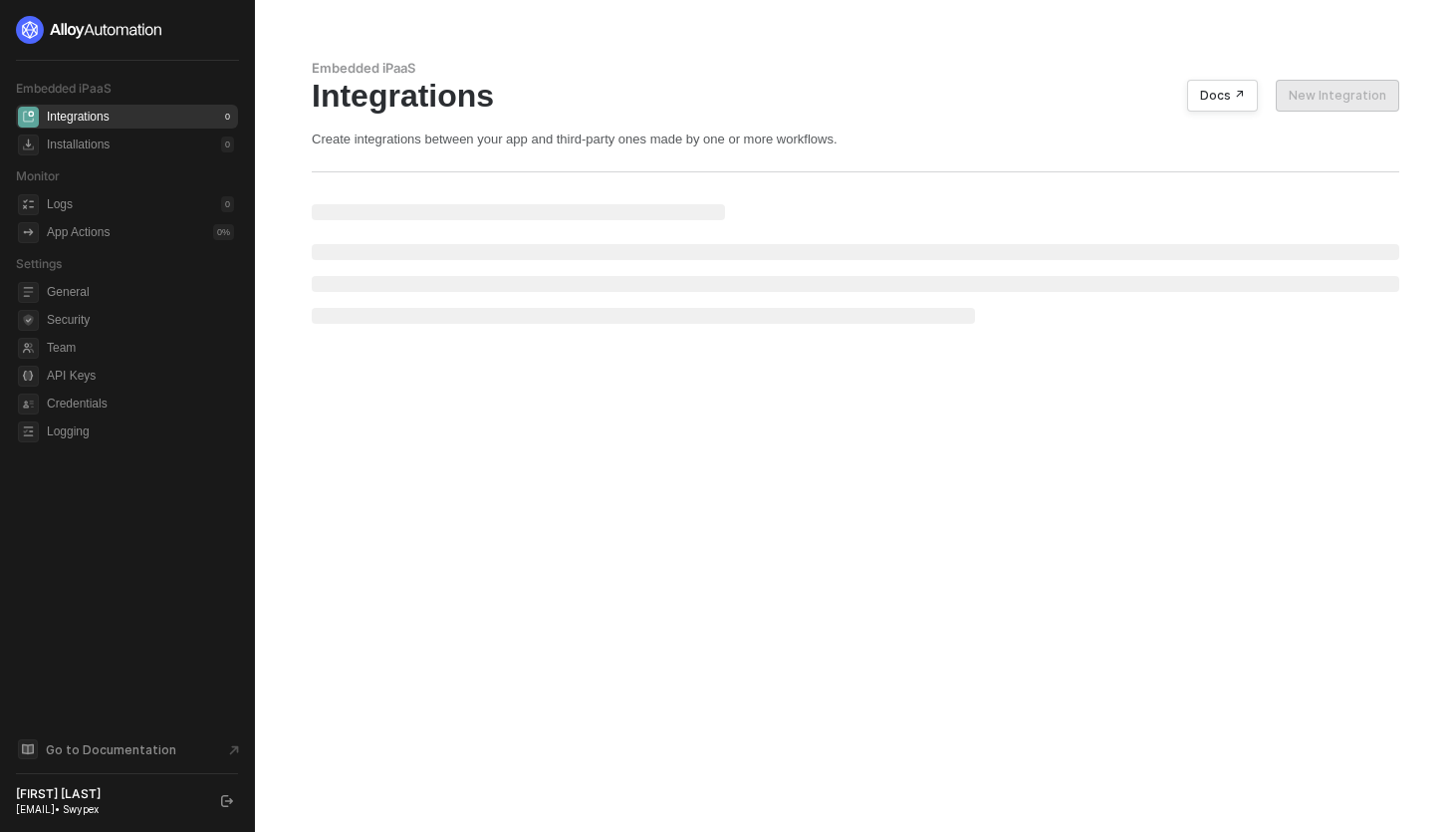 scroll, scrollTop: 0, scrollLeft: 0, axis: both 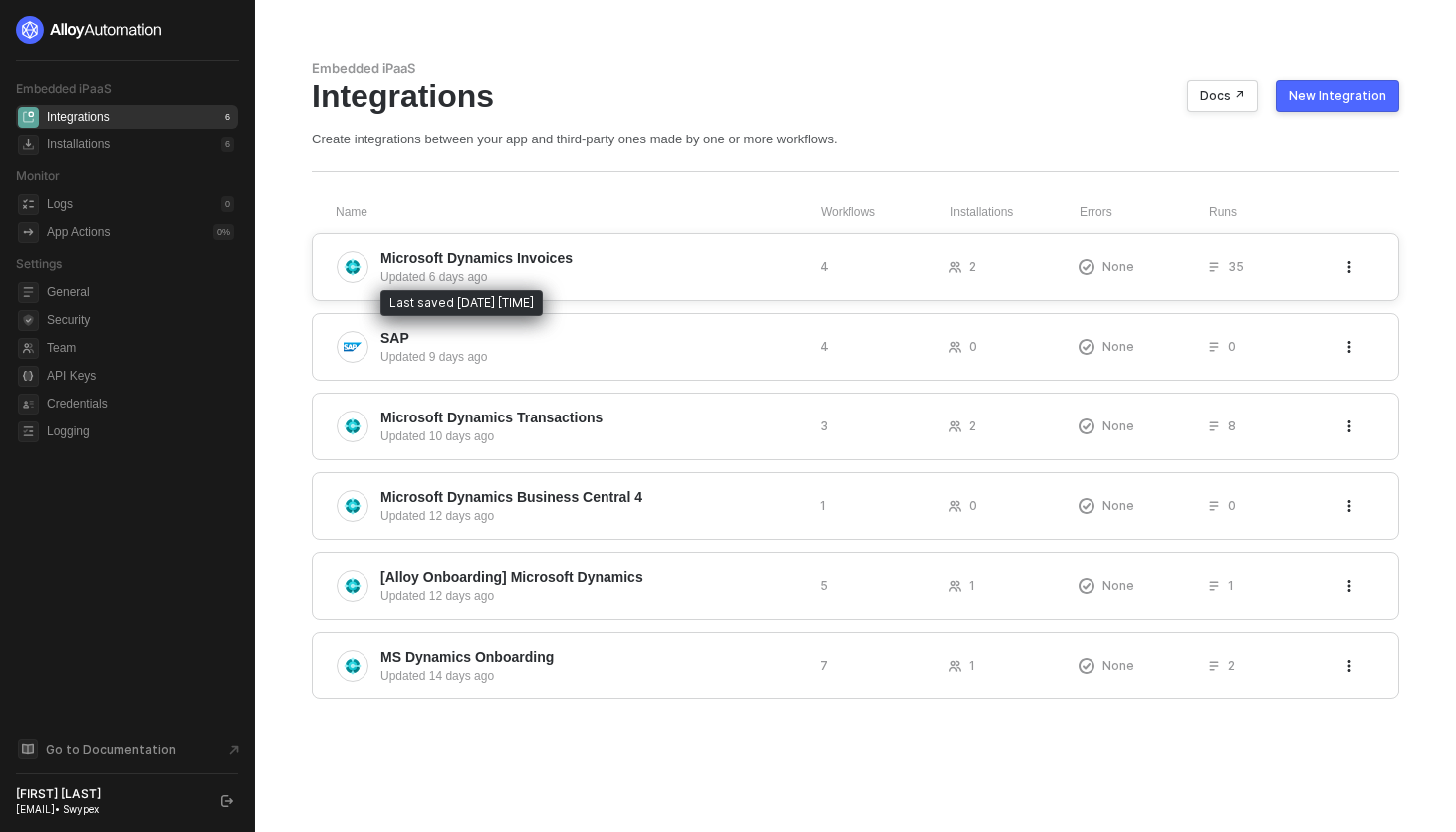 click on "Microsoft Dynamics Invoices" at bounding box center (476, 258) 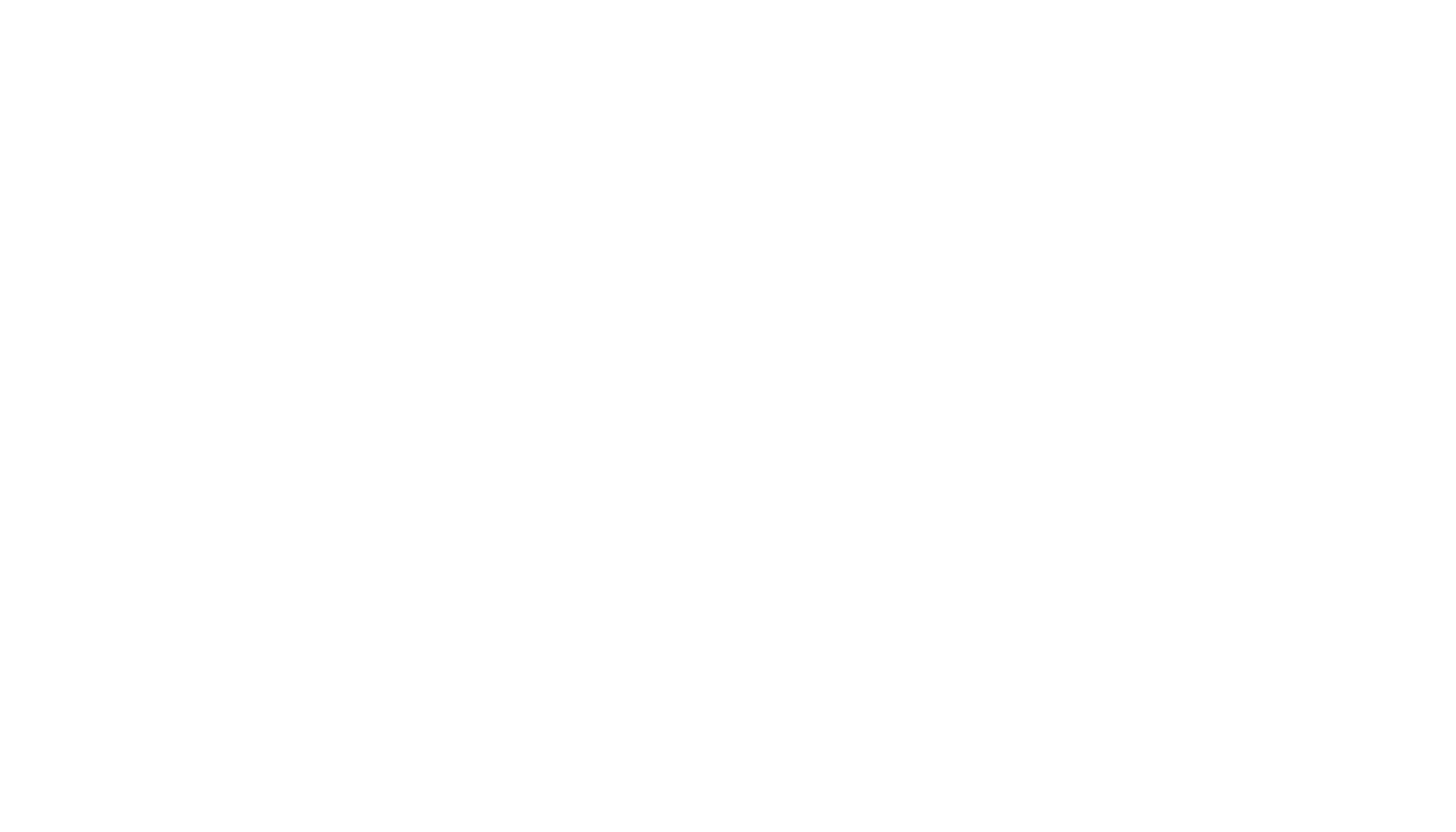 scroll, scrollTop: 0, scrollLeft: 0, axis: both 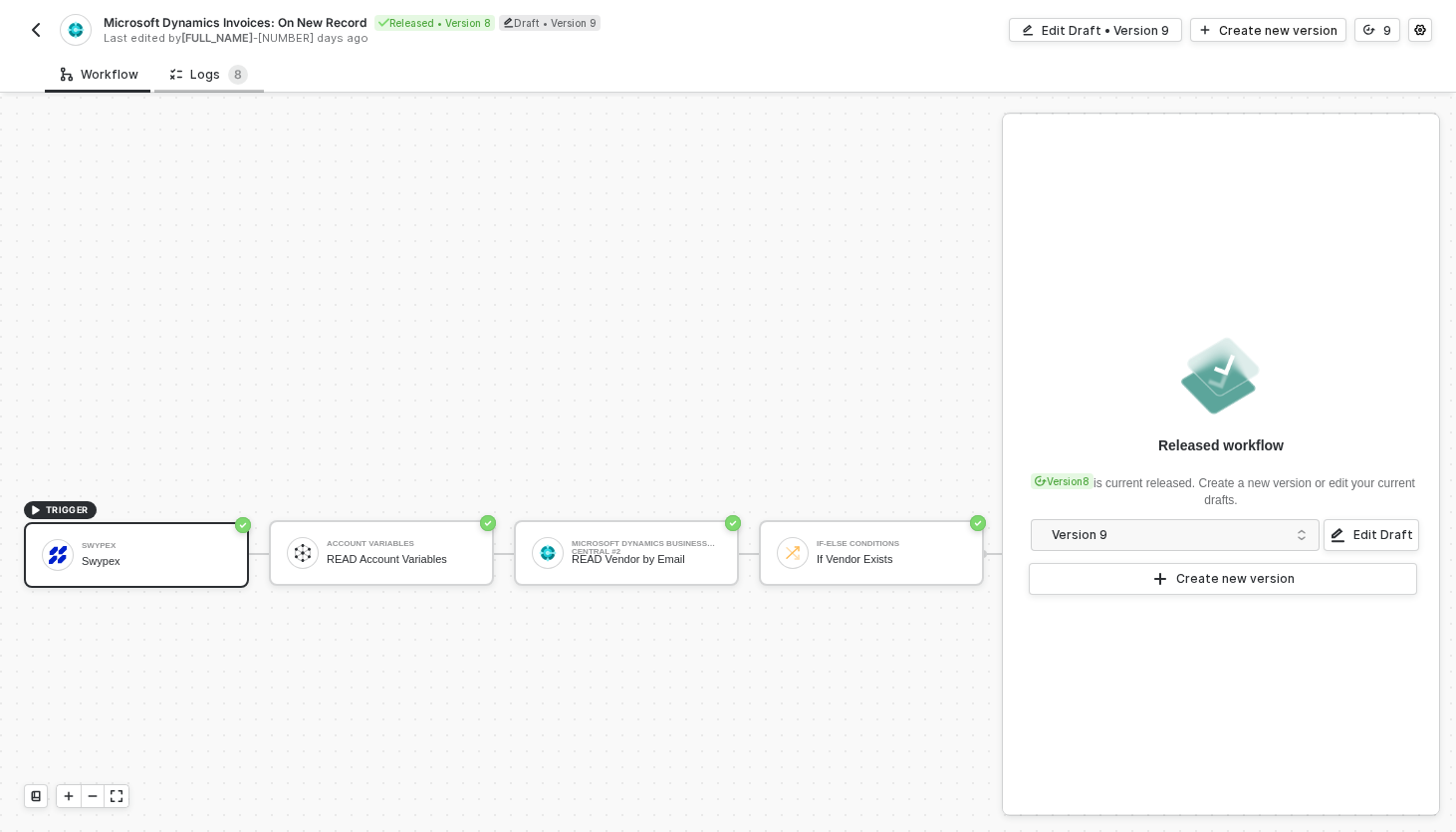 click on "Logs 8" at bounding box center [209, 75] 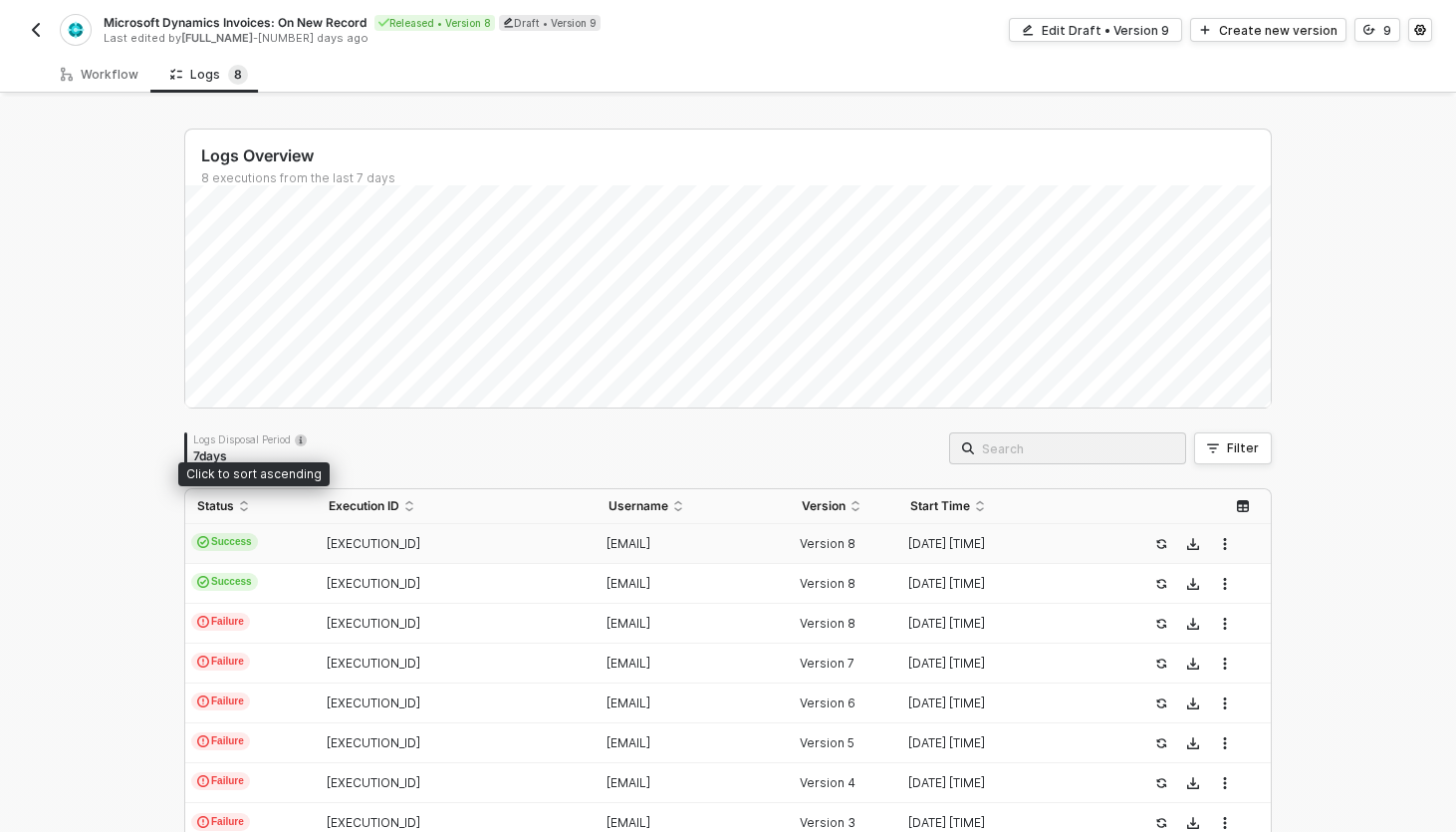 click on "Success" at bounding box center (251, 544) 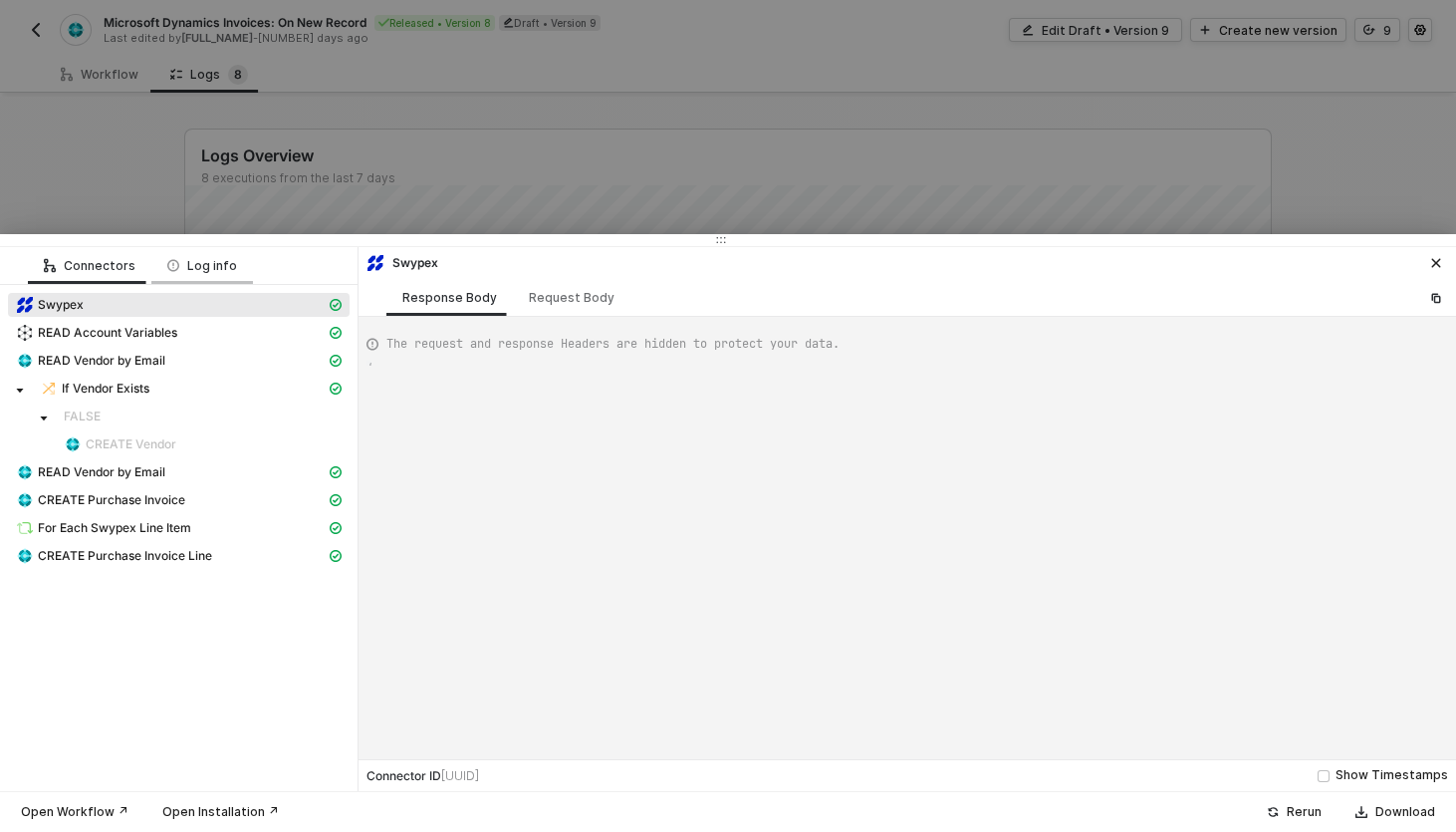 scroll, scrollTop: 179, scrollLeft: 0, axis: vertical 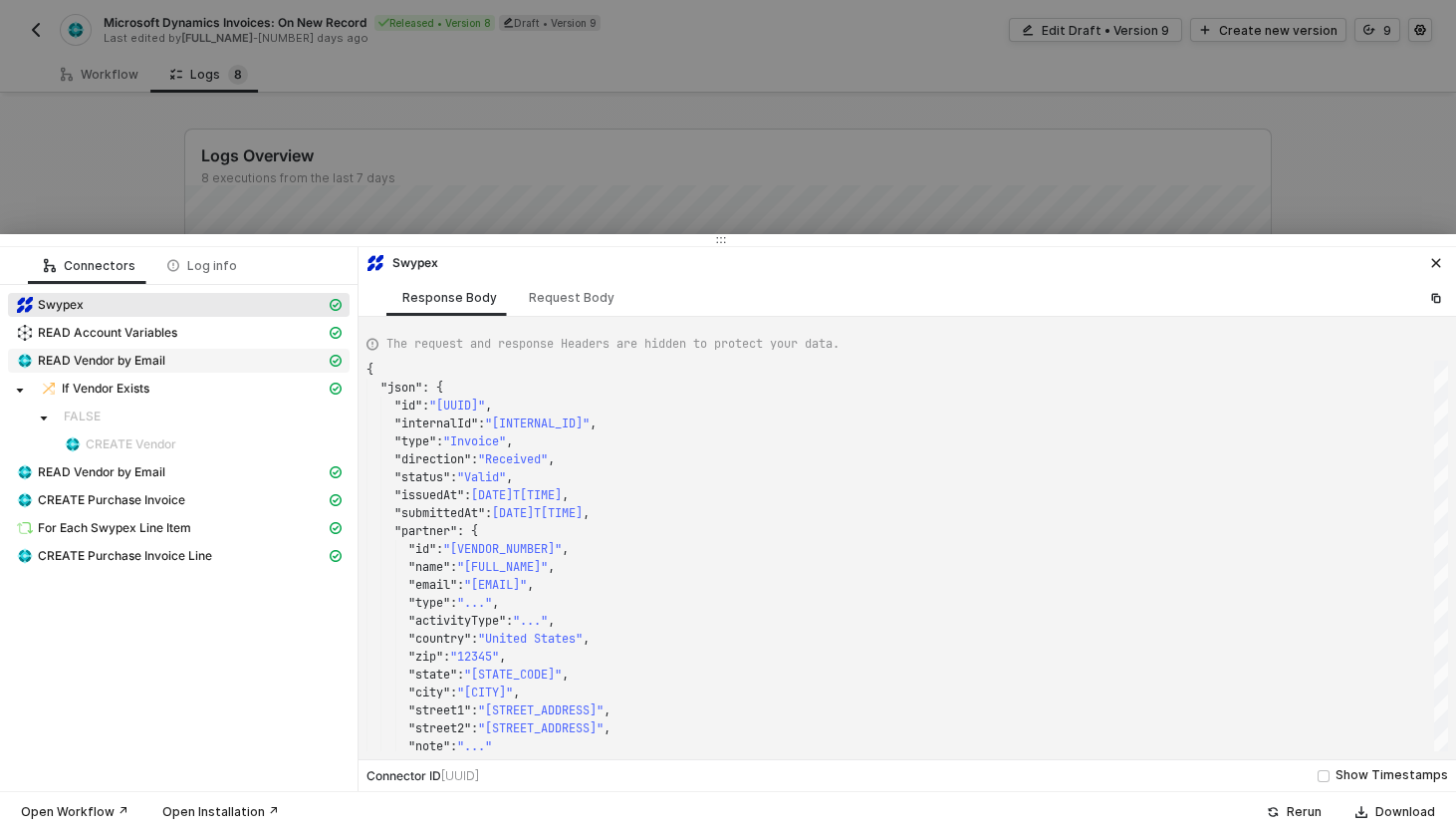 click on "READ Vendor by Email" at bounding box center (102, 361) 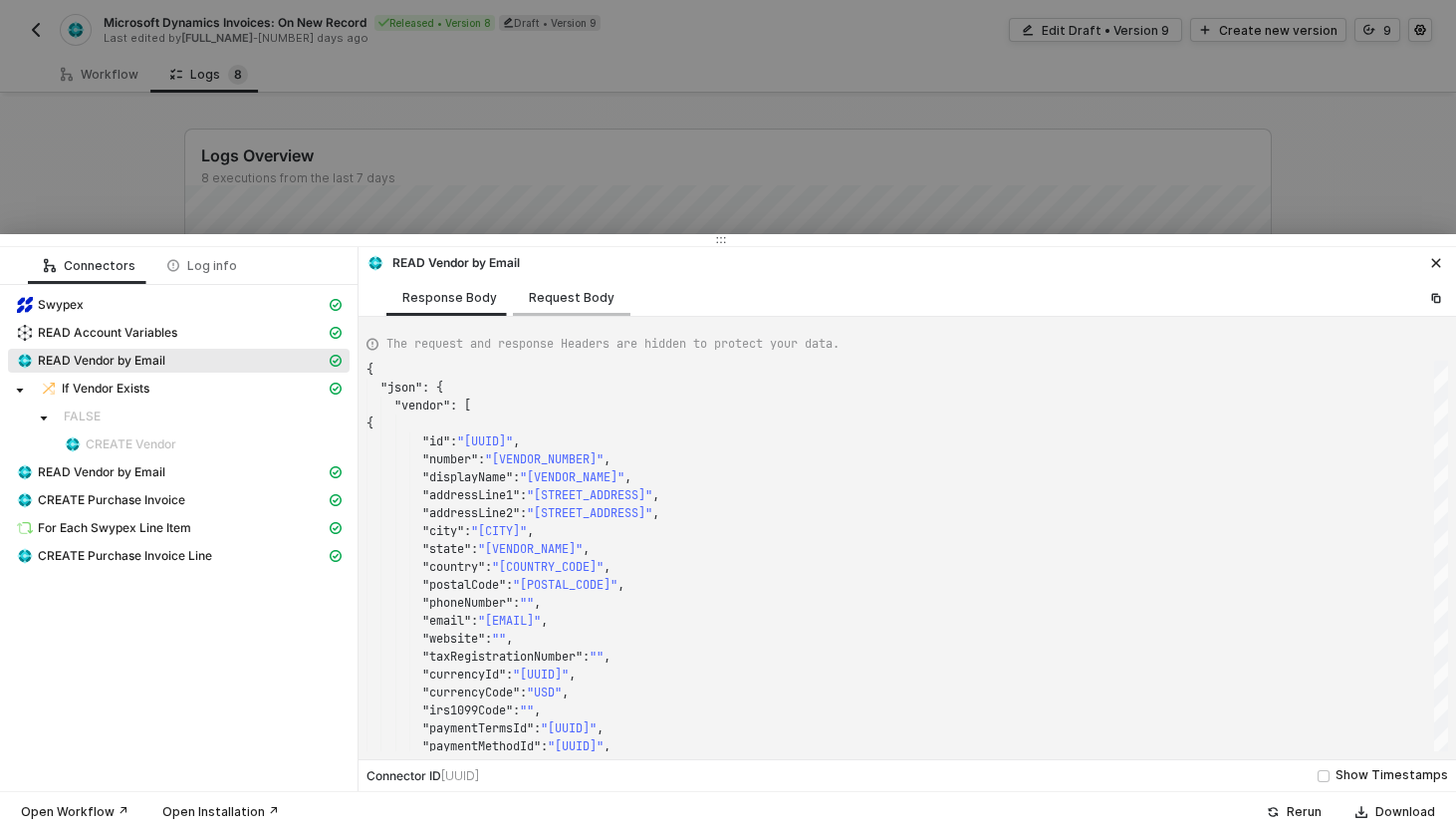 click on "Request Body" at bounding box center (572, 298) 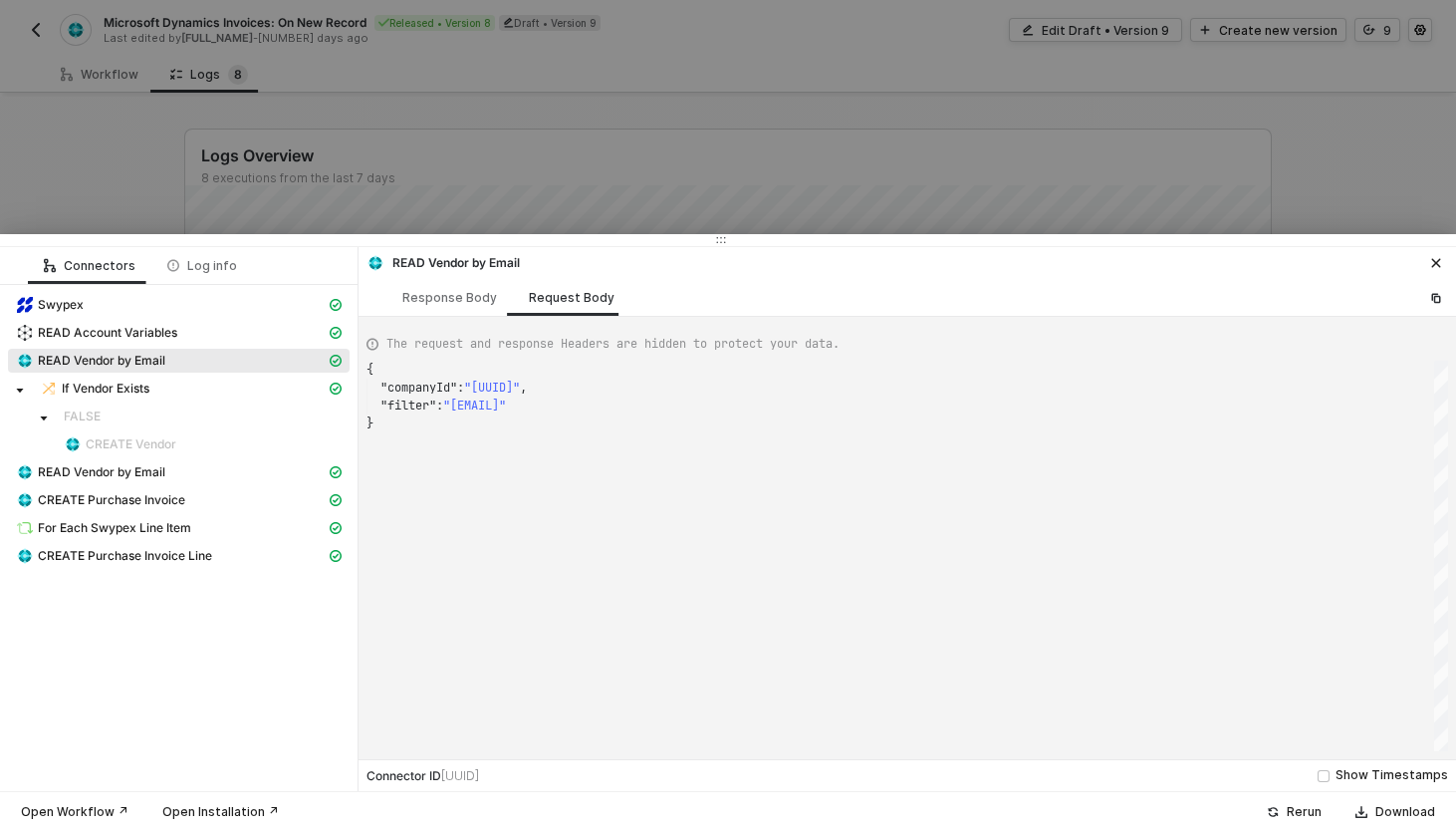 click at bounding box center (728, 416) 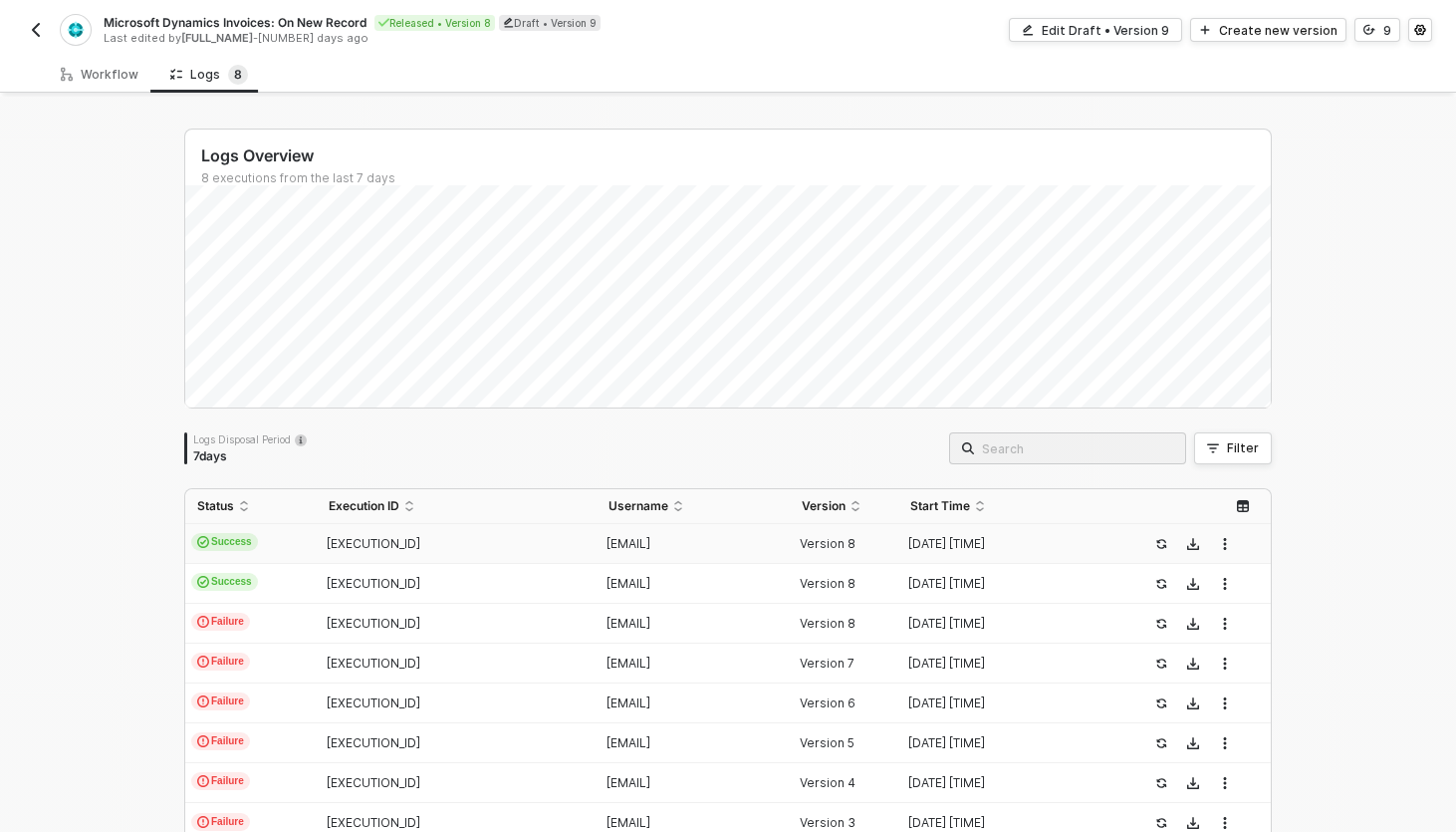 click at bounding box center [36, 30] 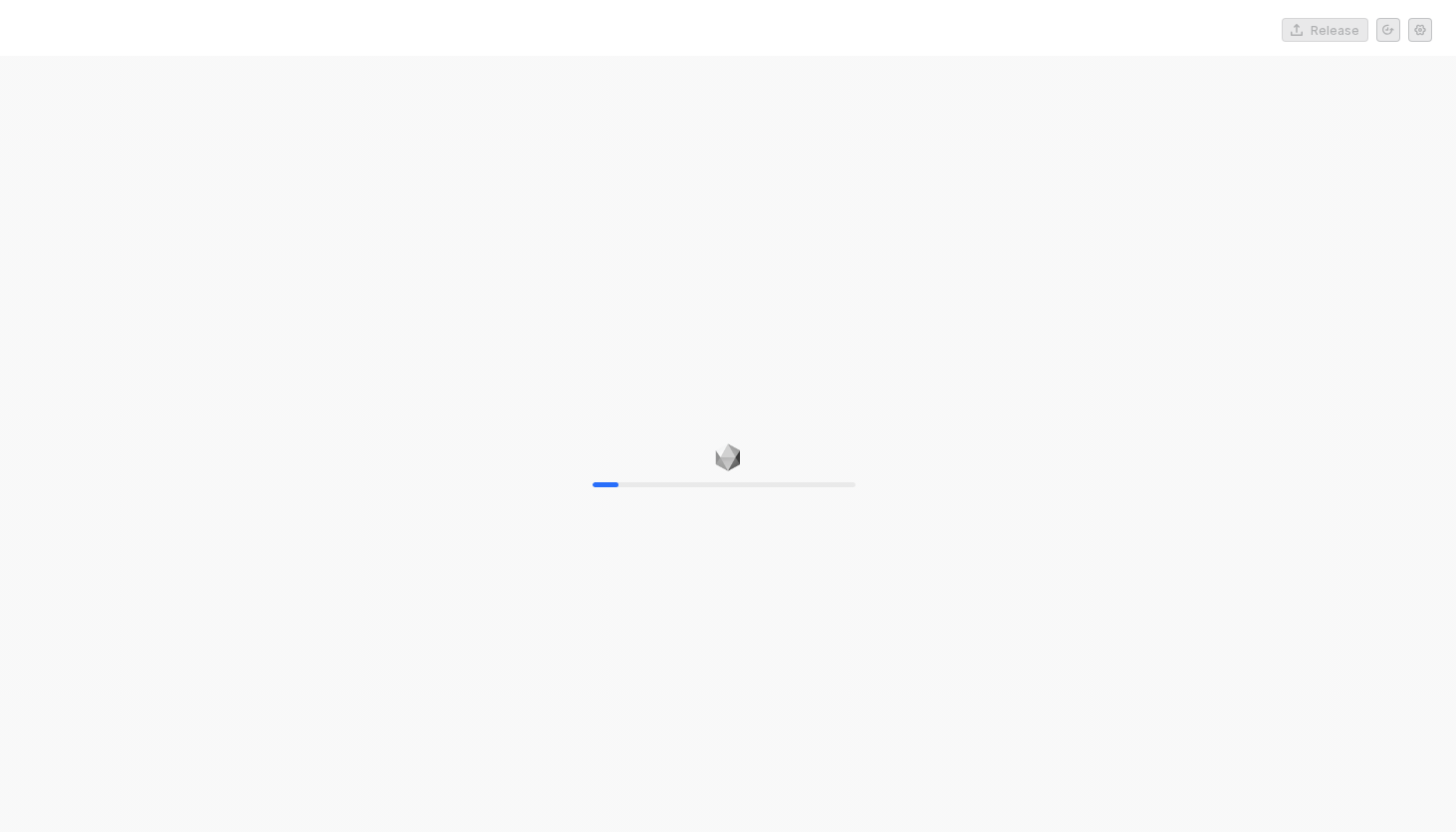 scroll, scrollTop: 0, scrollLeft: 0, axis: both 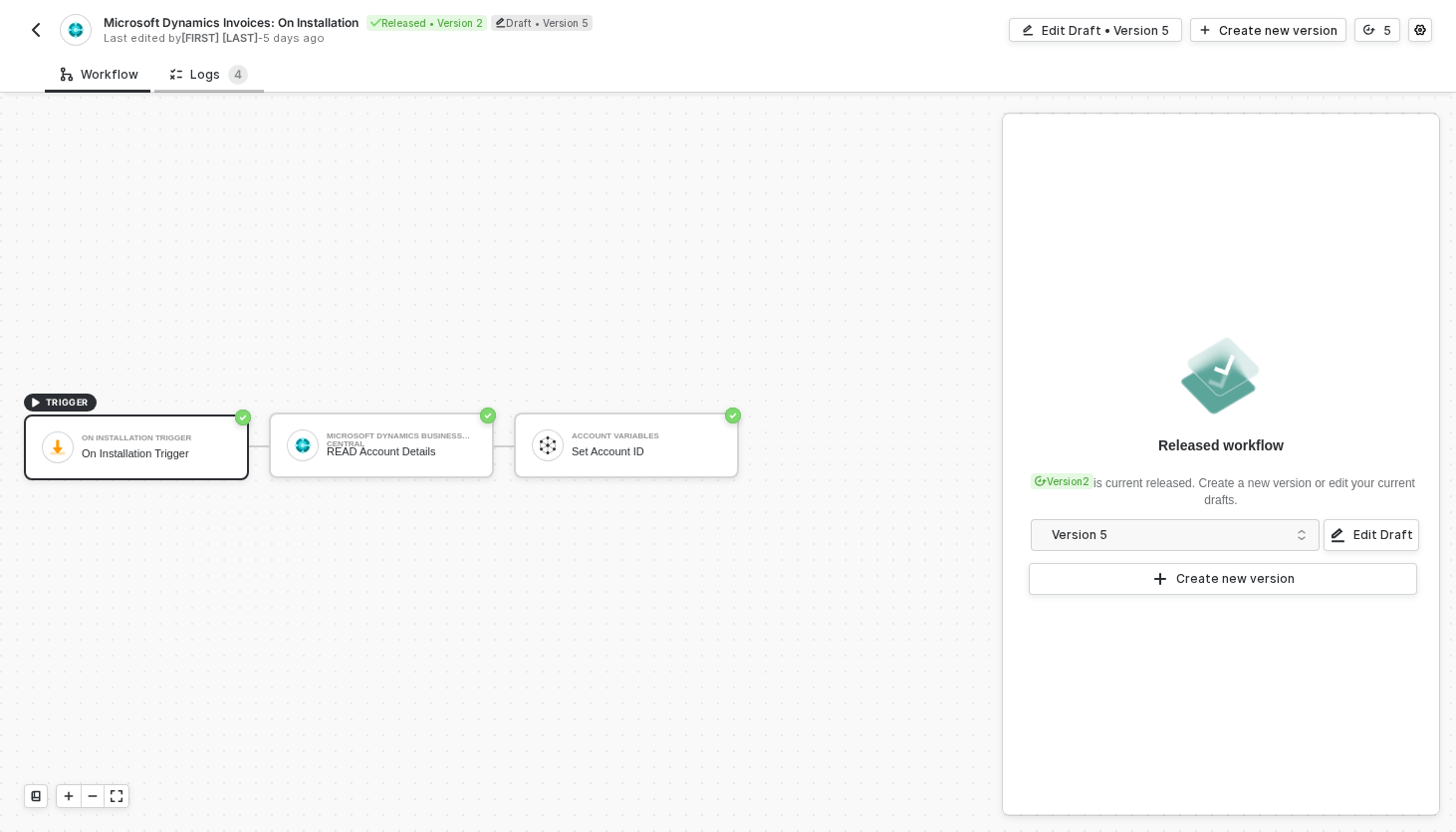 click on "Logs 4" at bounding box center (209, 75) 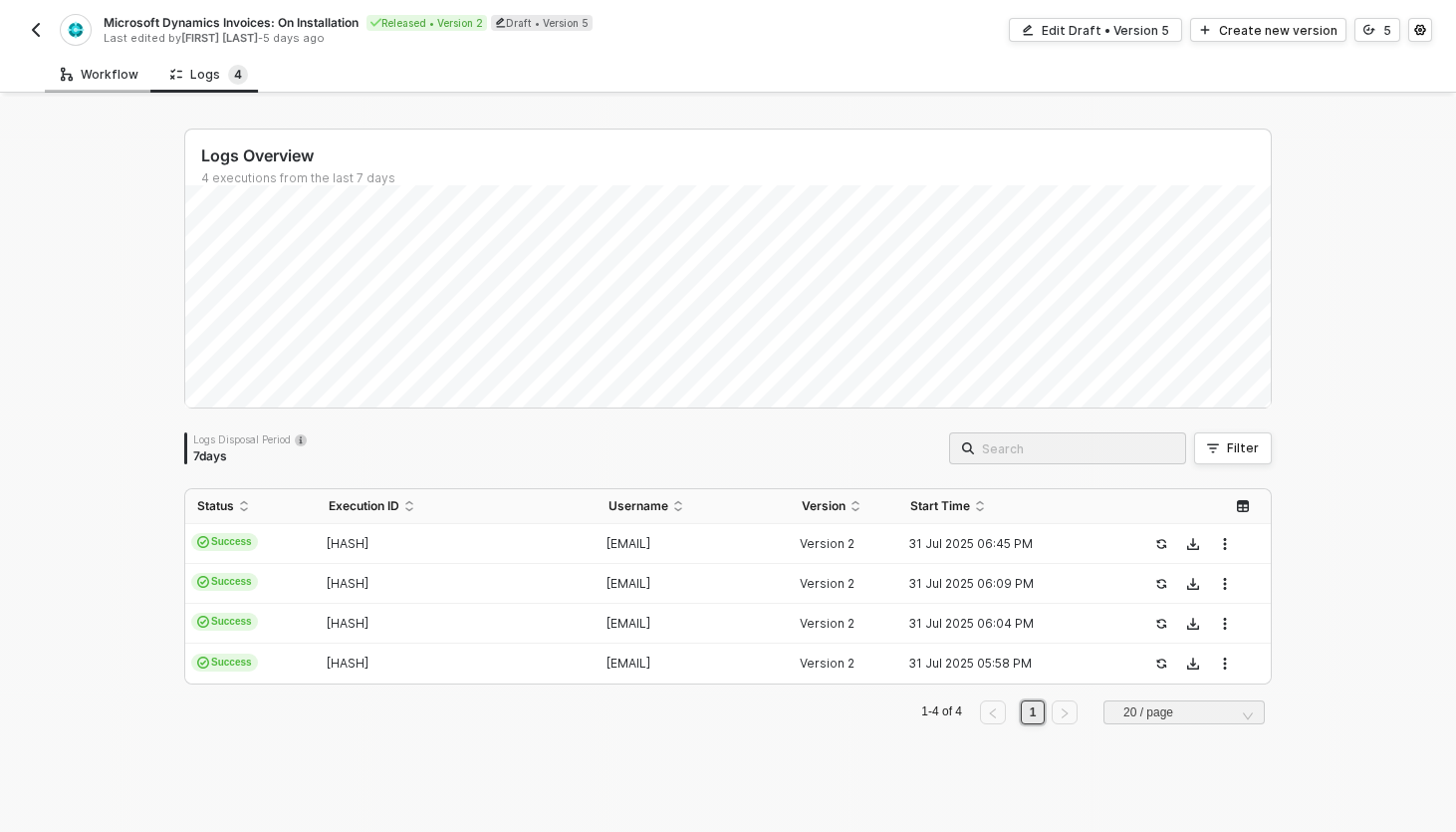 click on "Workflow" at bounding box center [100, 74] 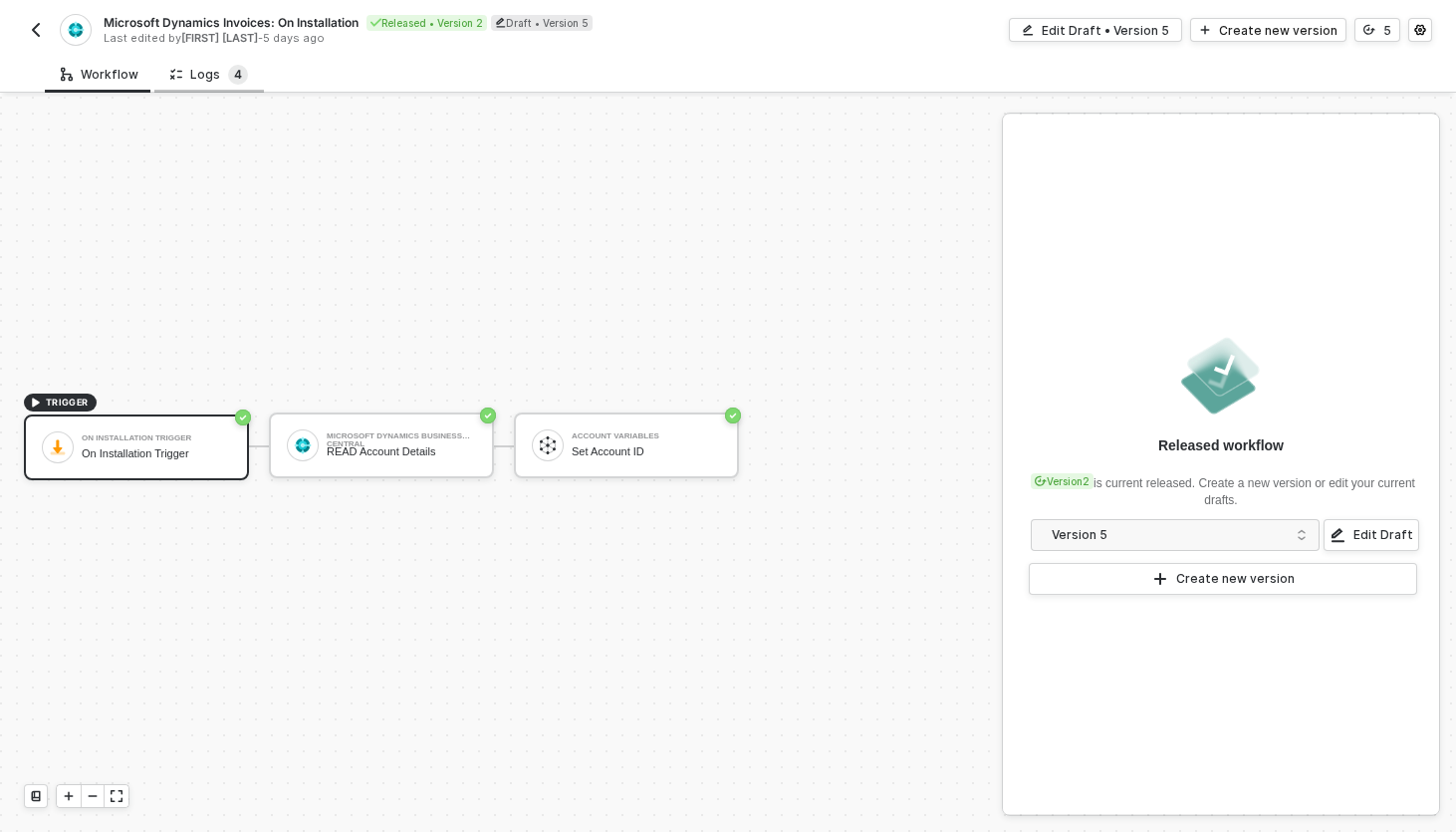 click on "4" at bounding box center [238, 74] 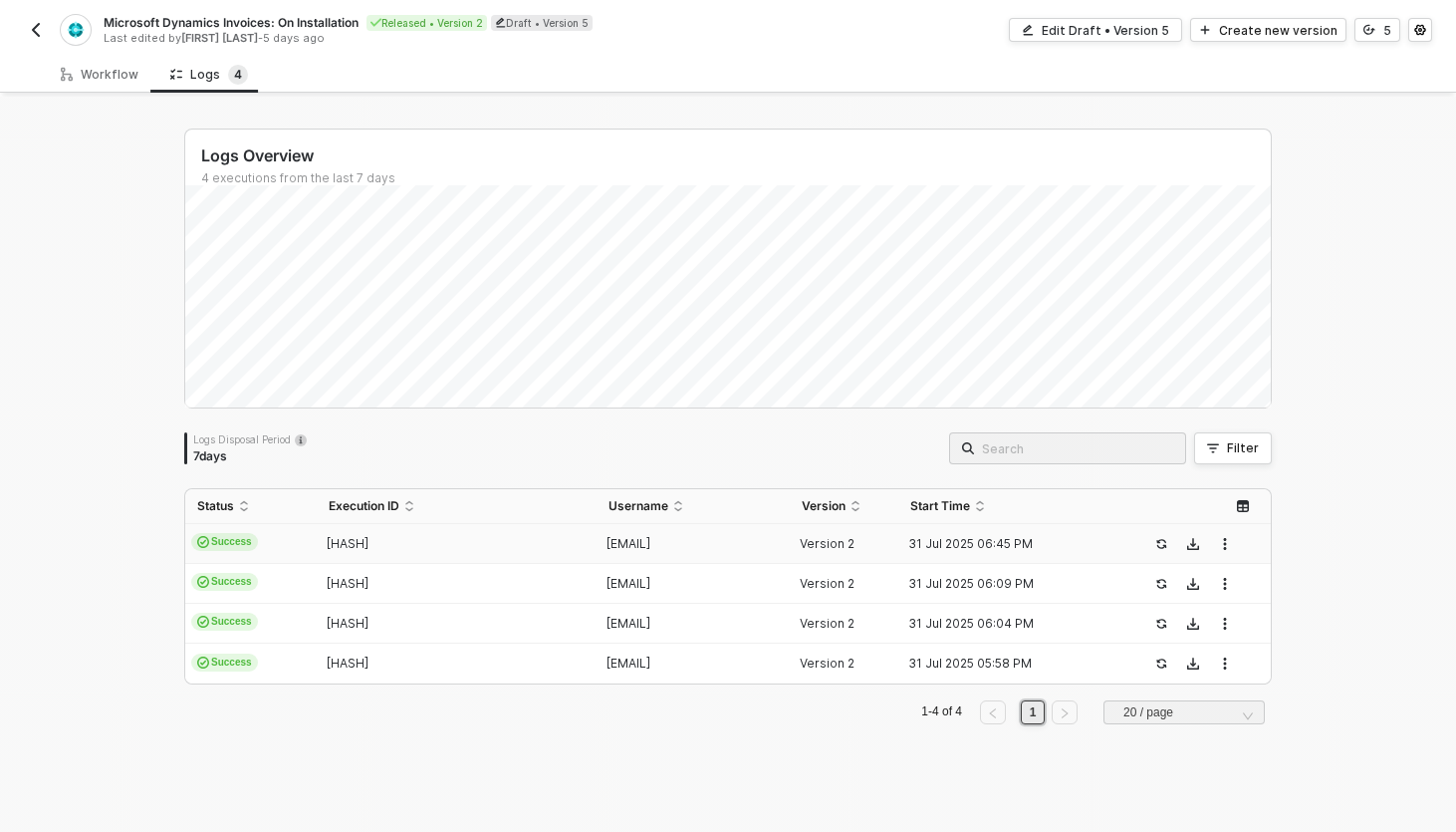 click on "Success" at bounding box center (251, 544) 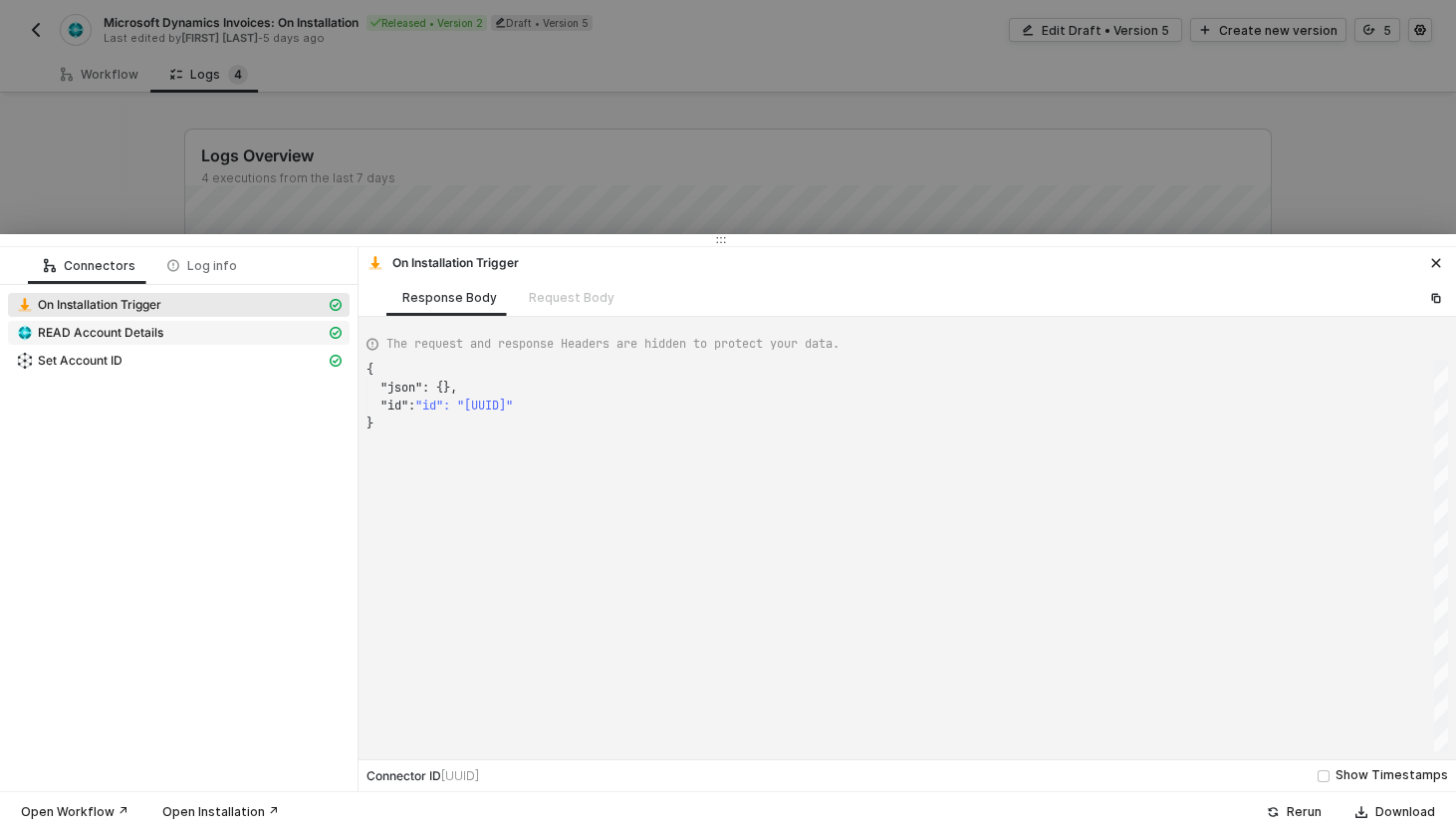 click on "READ Account Details" at bounding box center (101, 333) 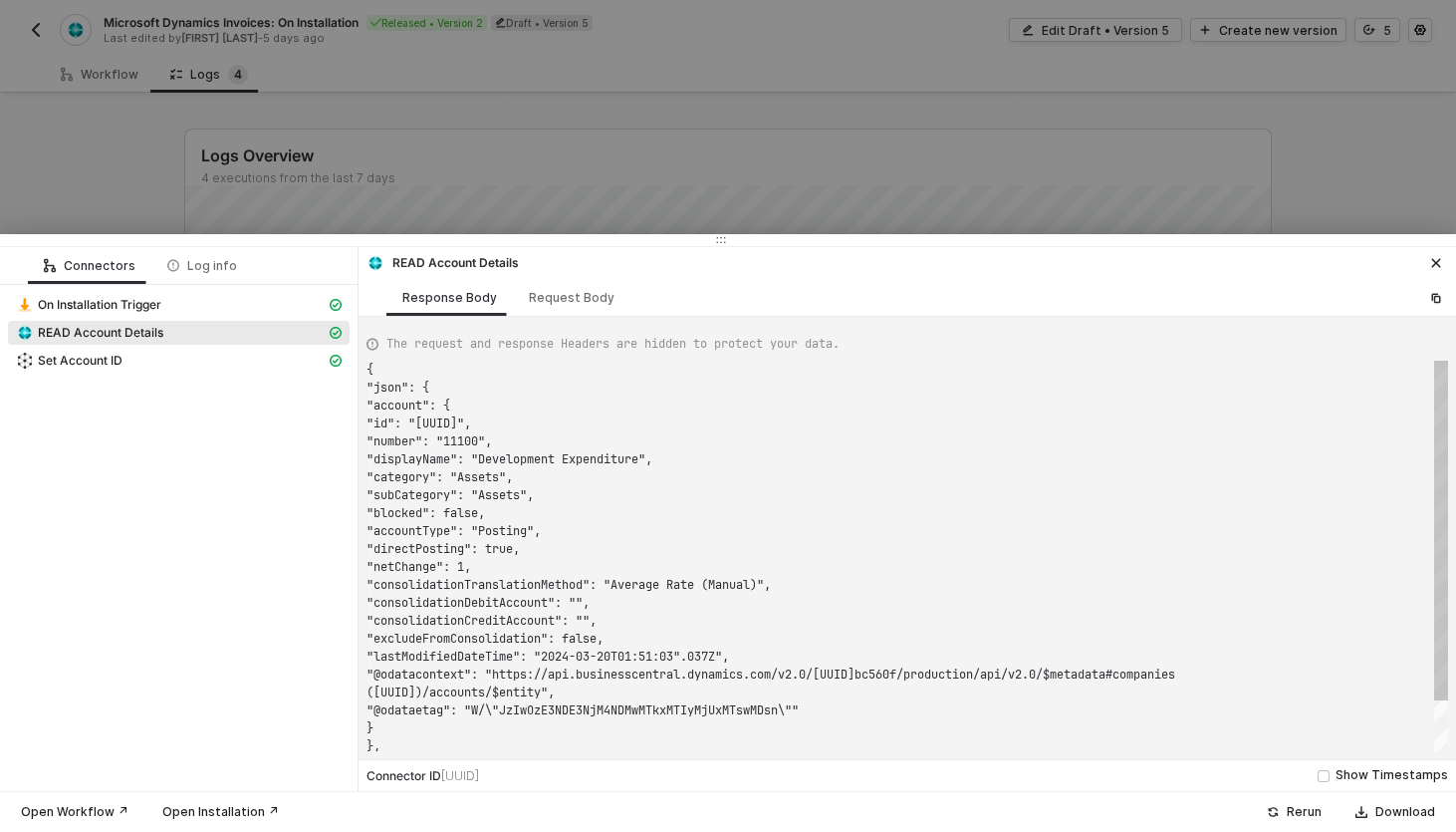scroll, scrollTop: 179, scrollLeft: 0, axis: vertical 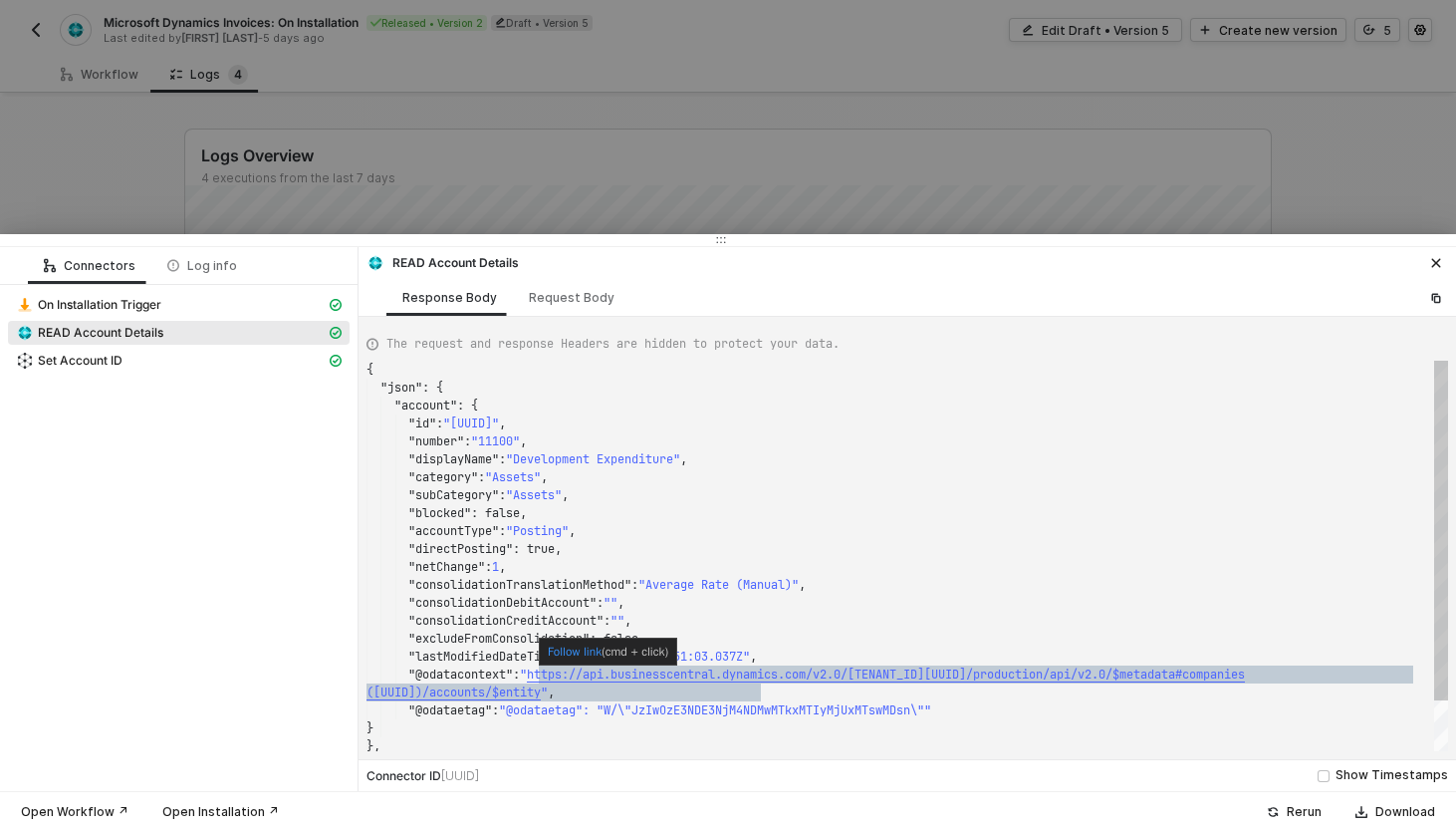 type on ""directPosting": true,
"netChange": 1,
"consolidationTranslationMethod": "Average Rate (Manual)",
"consolidationDebitAccount": "",
"consolidationCreditAccount": "",
"excludeFromConsolidation": false,
"lastModifiedDateTime": "2024-03-20T01:51:03.037Z",
"@odatacontext": "https://api.businesscentral.dynamics.com/v2.0/f470f80a-a75c-421f-a308-53dc4bbc560f/production/api/v2.0/$metadata#companies(d0d0d64f-5be6-ee11-a201-6045bdc89dad)/accounts/$entity",
"@odataetag": "W/\"JzIwOzE3NDE3NjM4NDMwMTkxMTIyMjUxMTswMDsn\""" 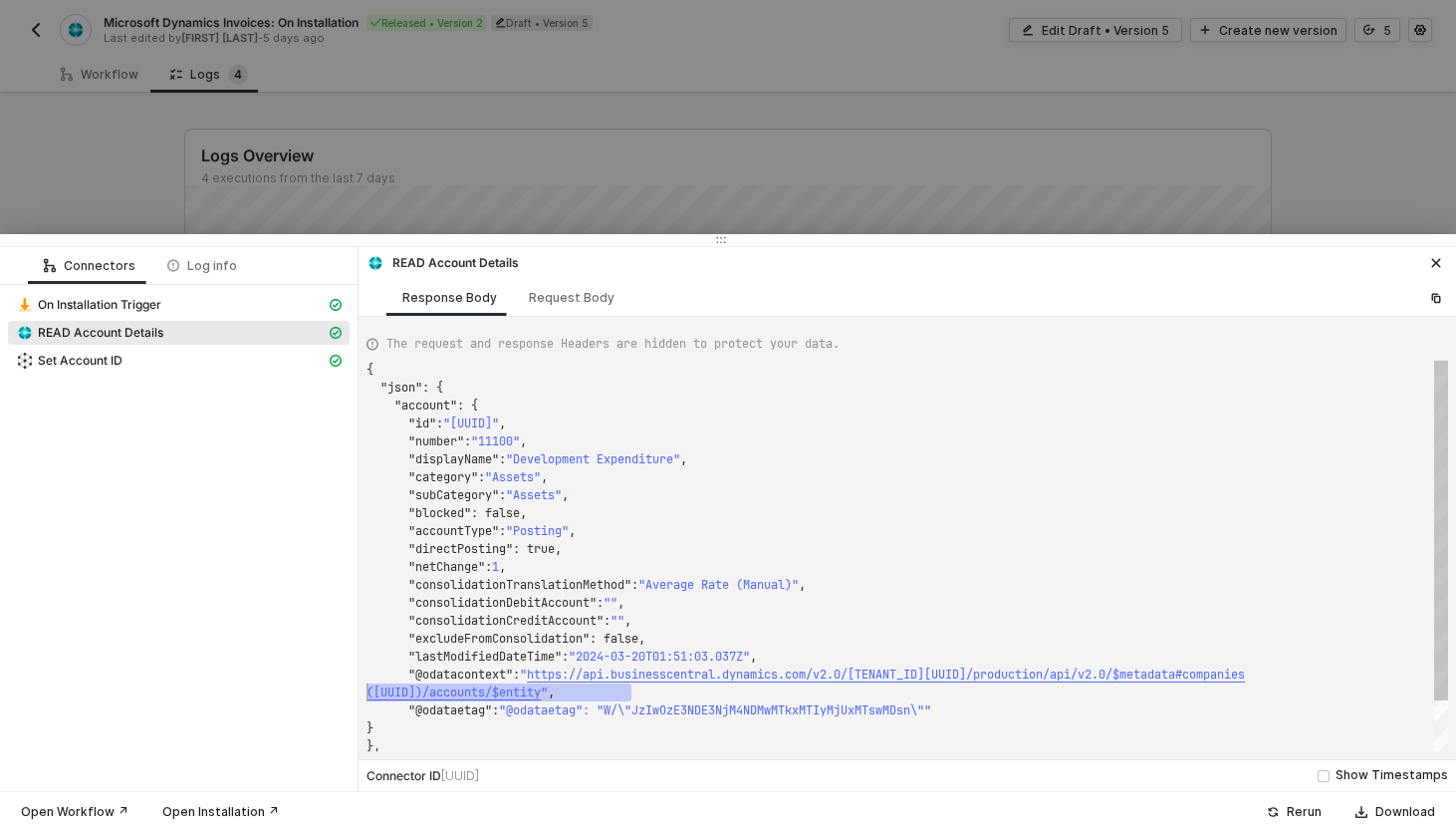 scroll, scrollTop: 126, scrollLeft: 7, axis: both 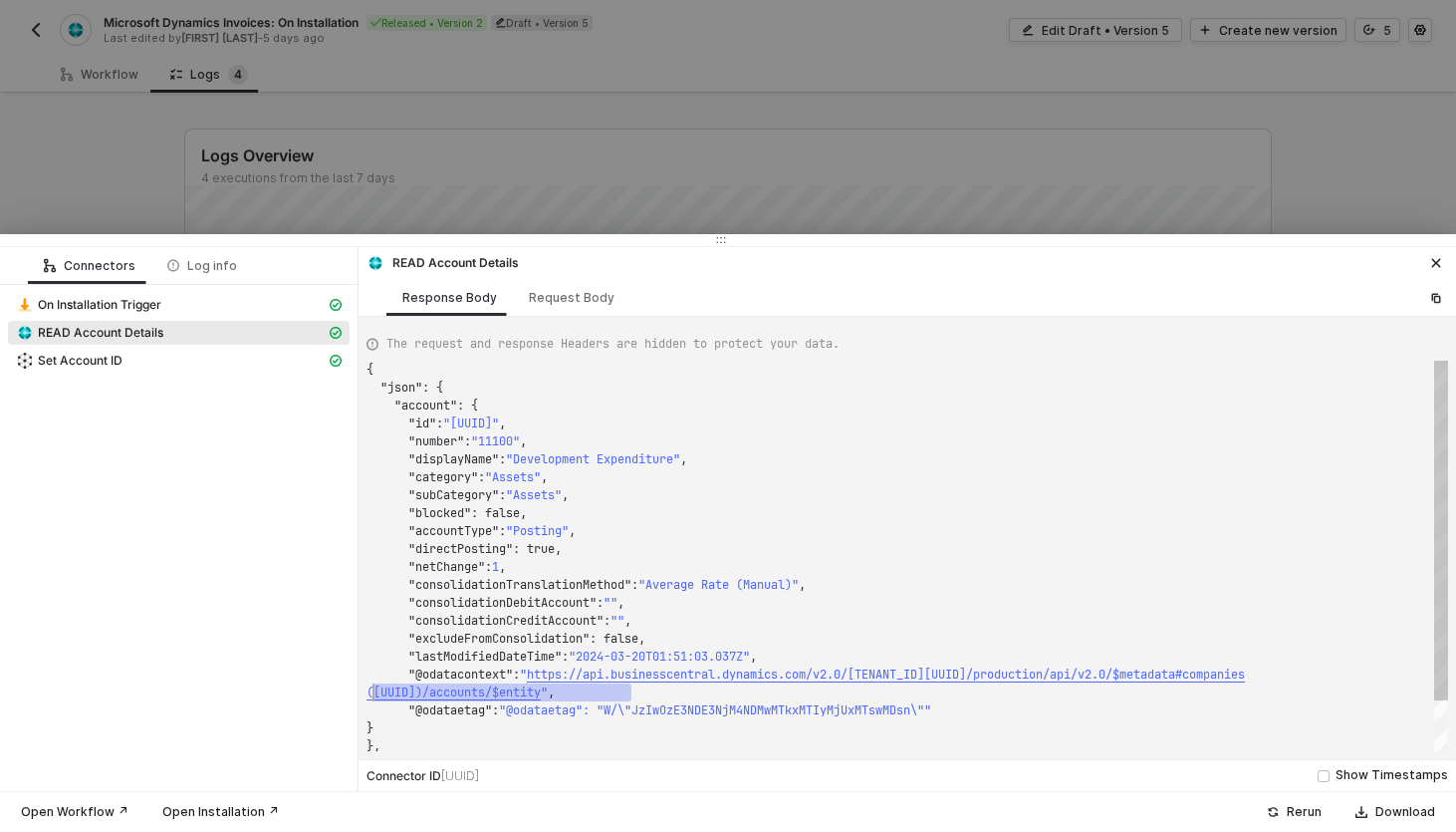 drag, startPoint x: 631, startPoint y: 693, endPoint x: 373, endPoint y: 693, distance: 258 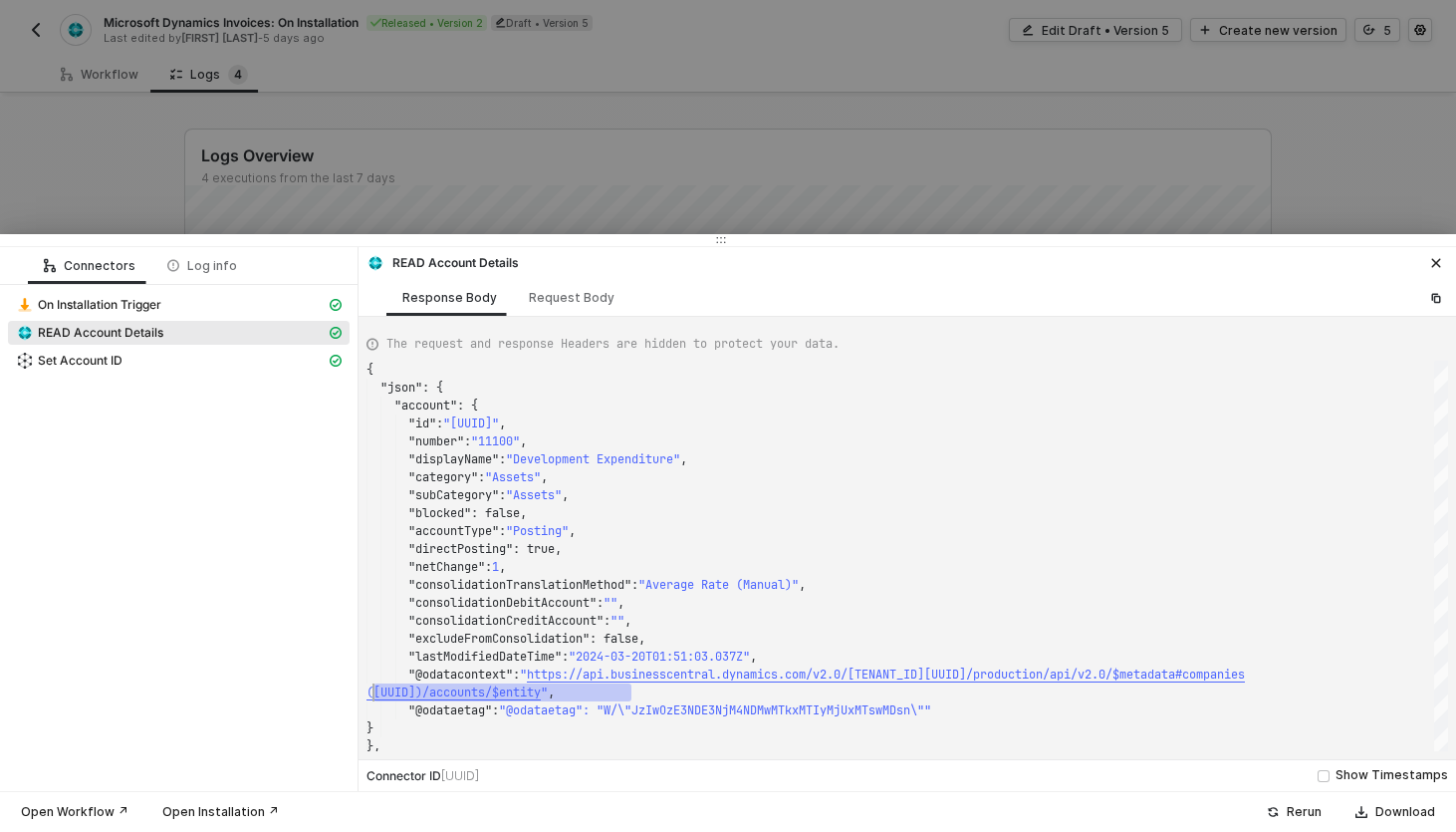 click at bounding box center (728, 416) 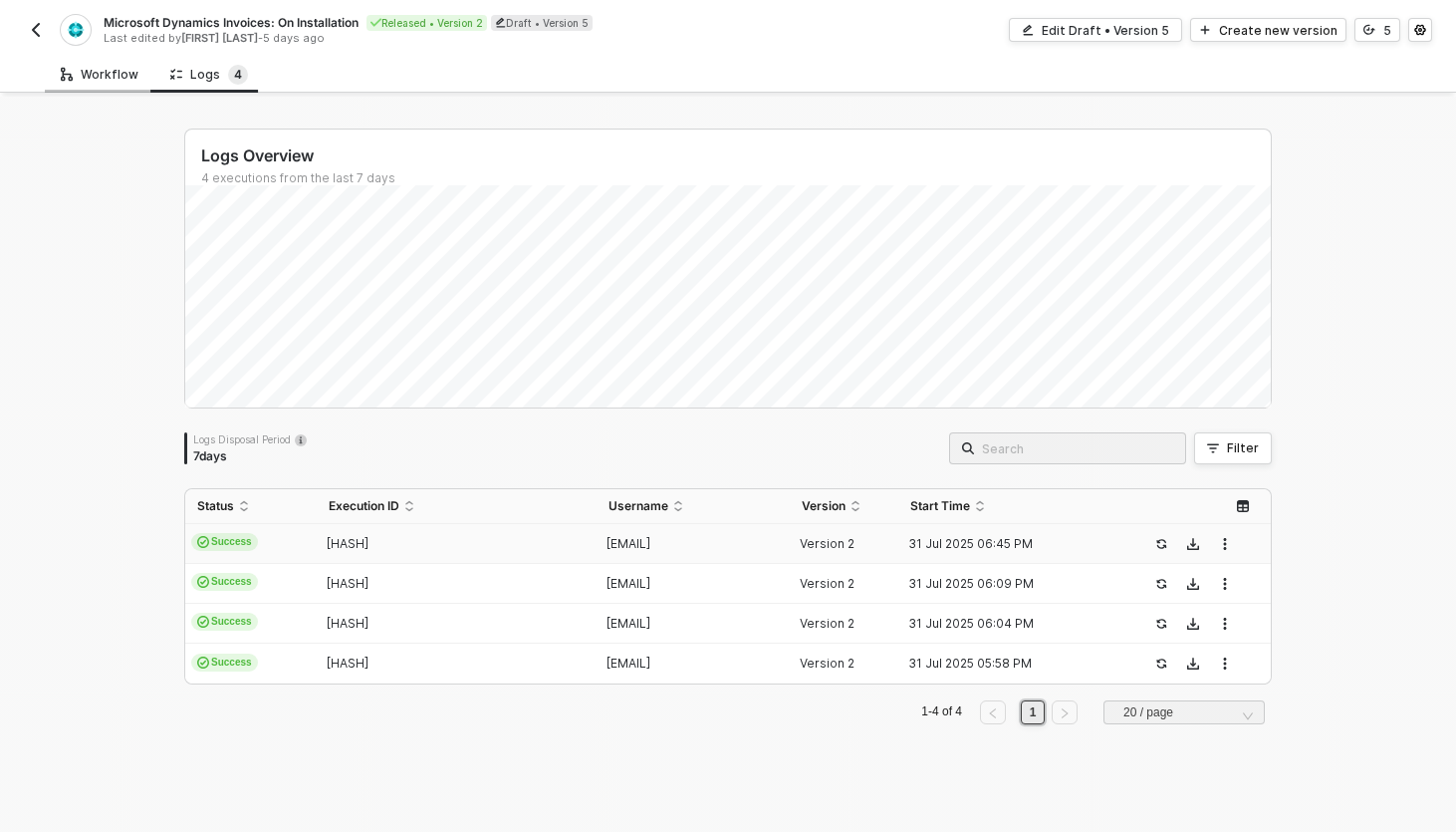 click on "Workflow" at bounding box center [100, 74] 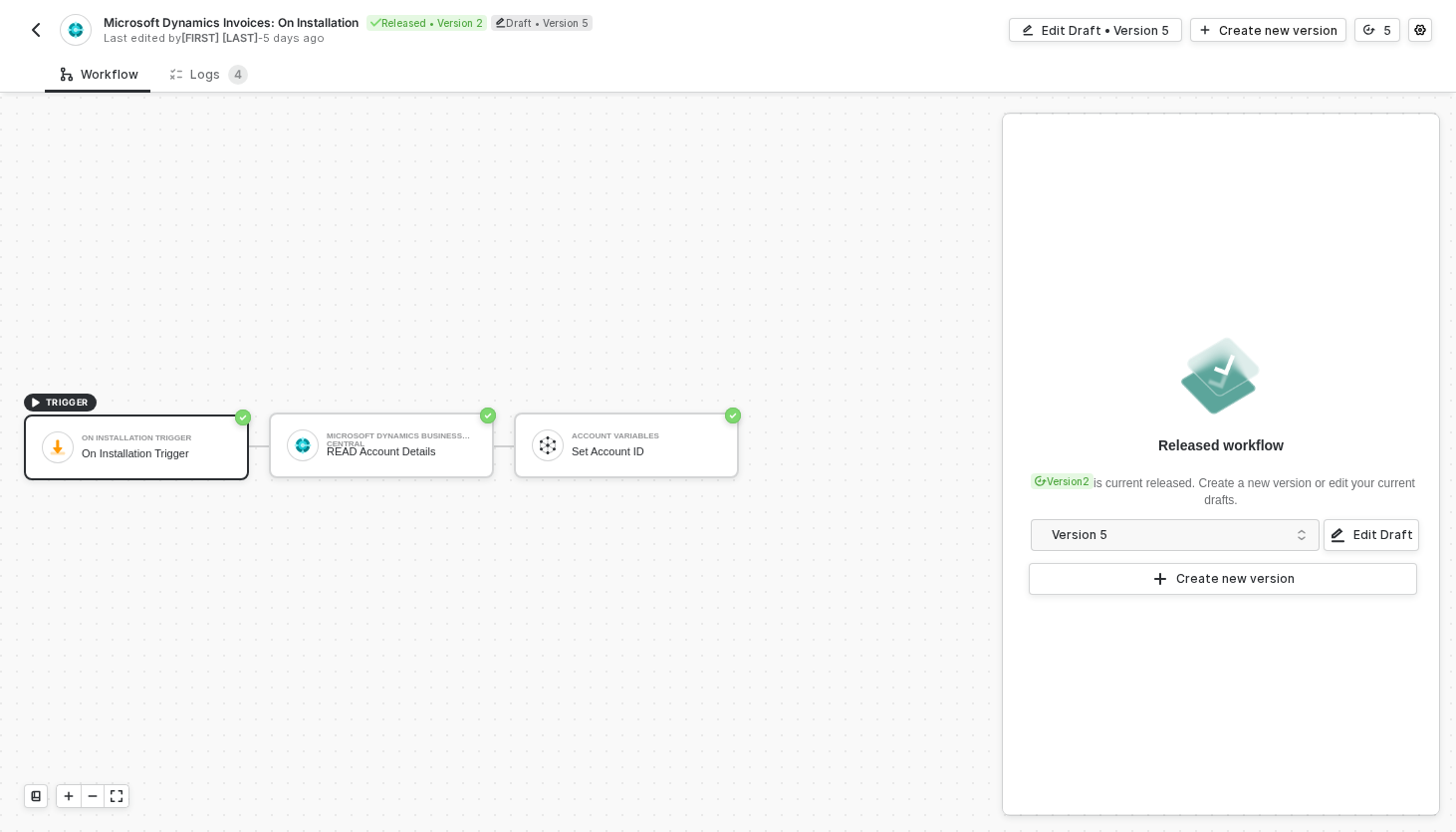 click on "Microsoft Dynamics Invoices: On Installation    Released • Version   2    Draft • Version   5 Last edited by  Sasan Hezarkhani  -  5 days ago Edit Draft • Version 5 Create new version 5" at bounding box center [728, 28] 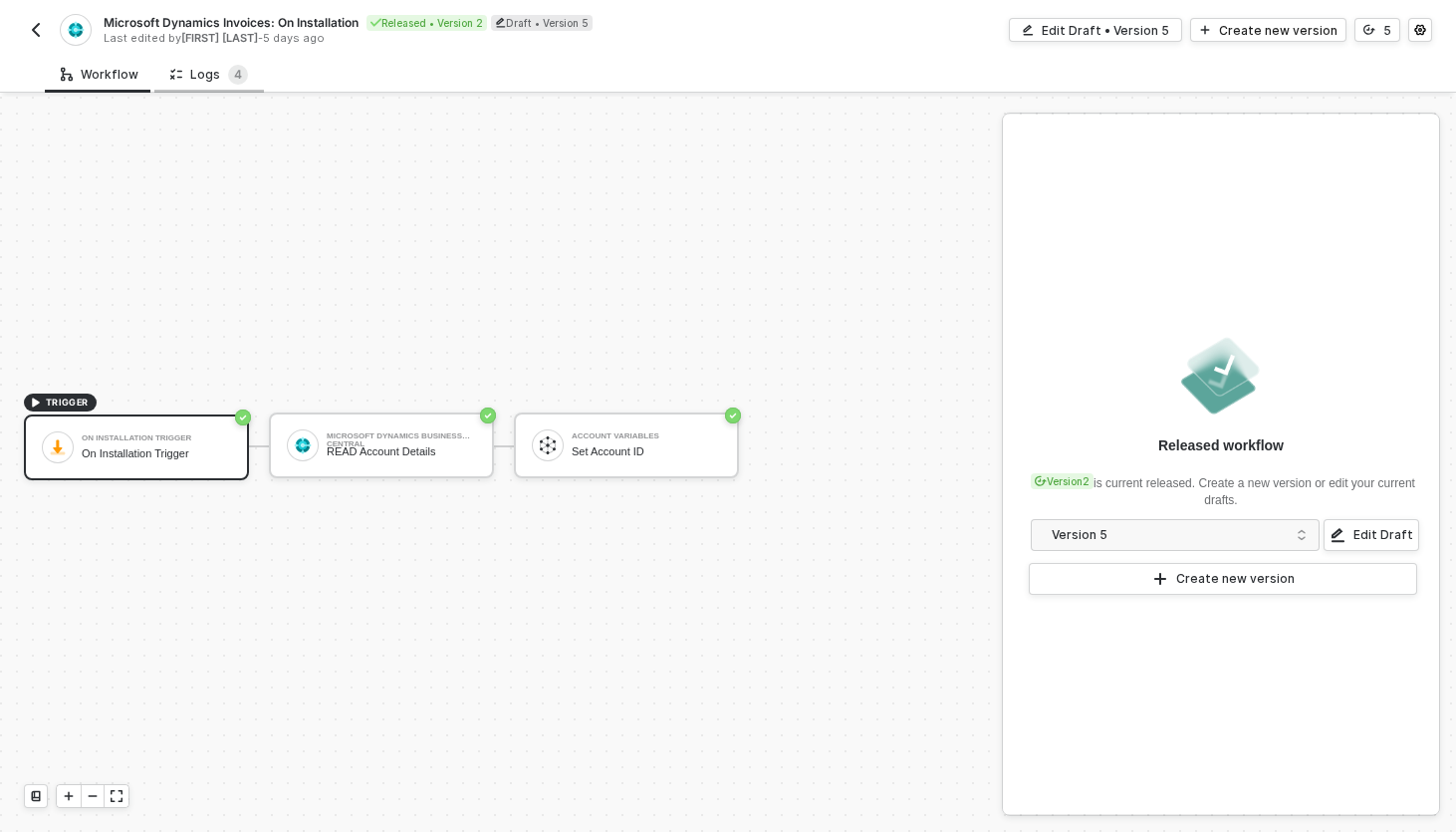 click on "Logs 4" at bounding box center [209, 75] 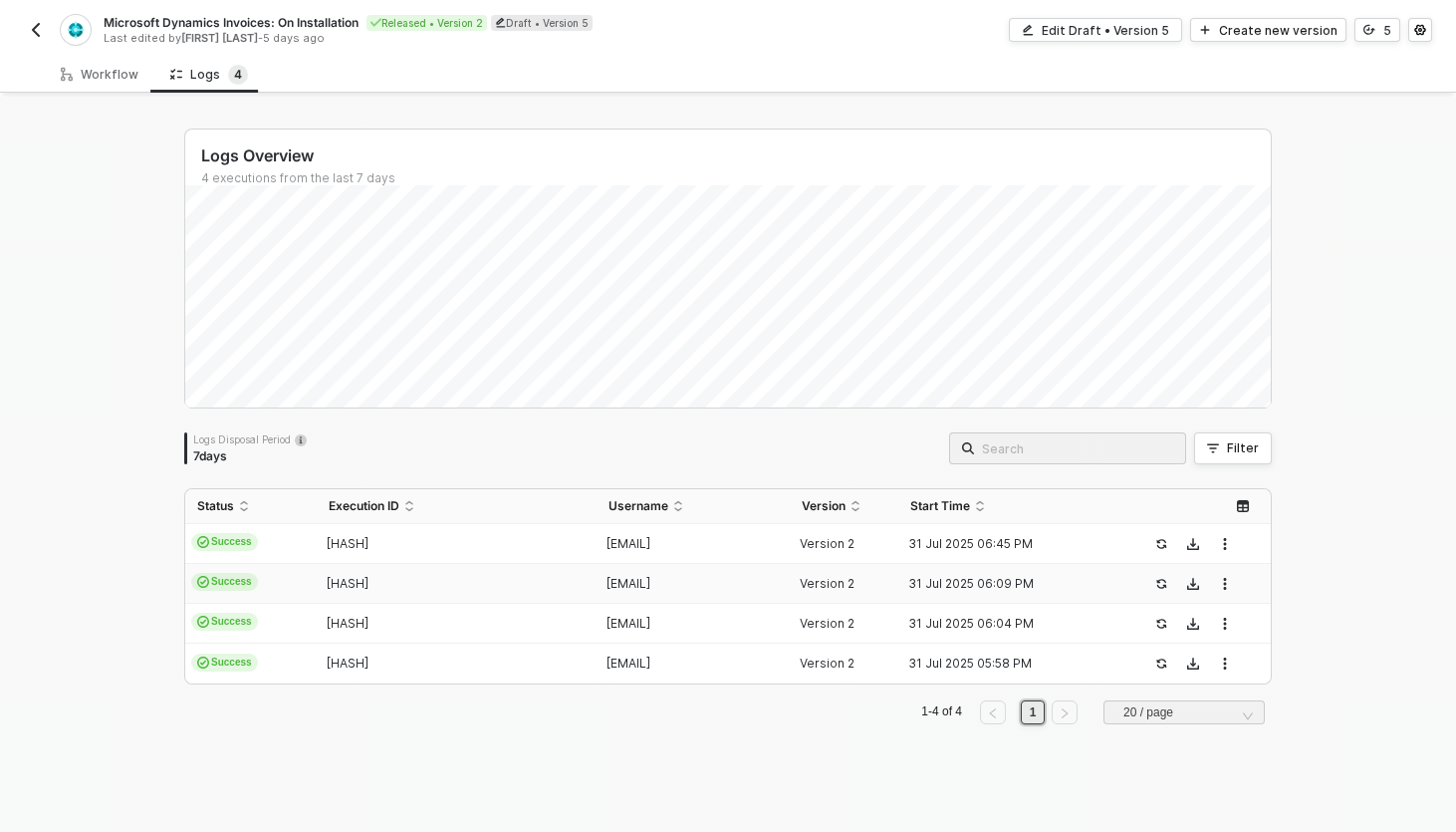 click on "Success" at bounding box center [251, 544] 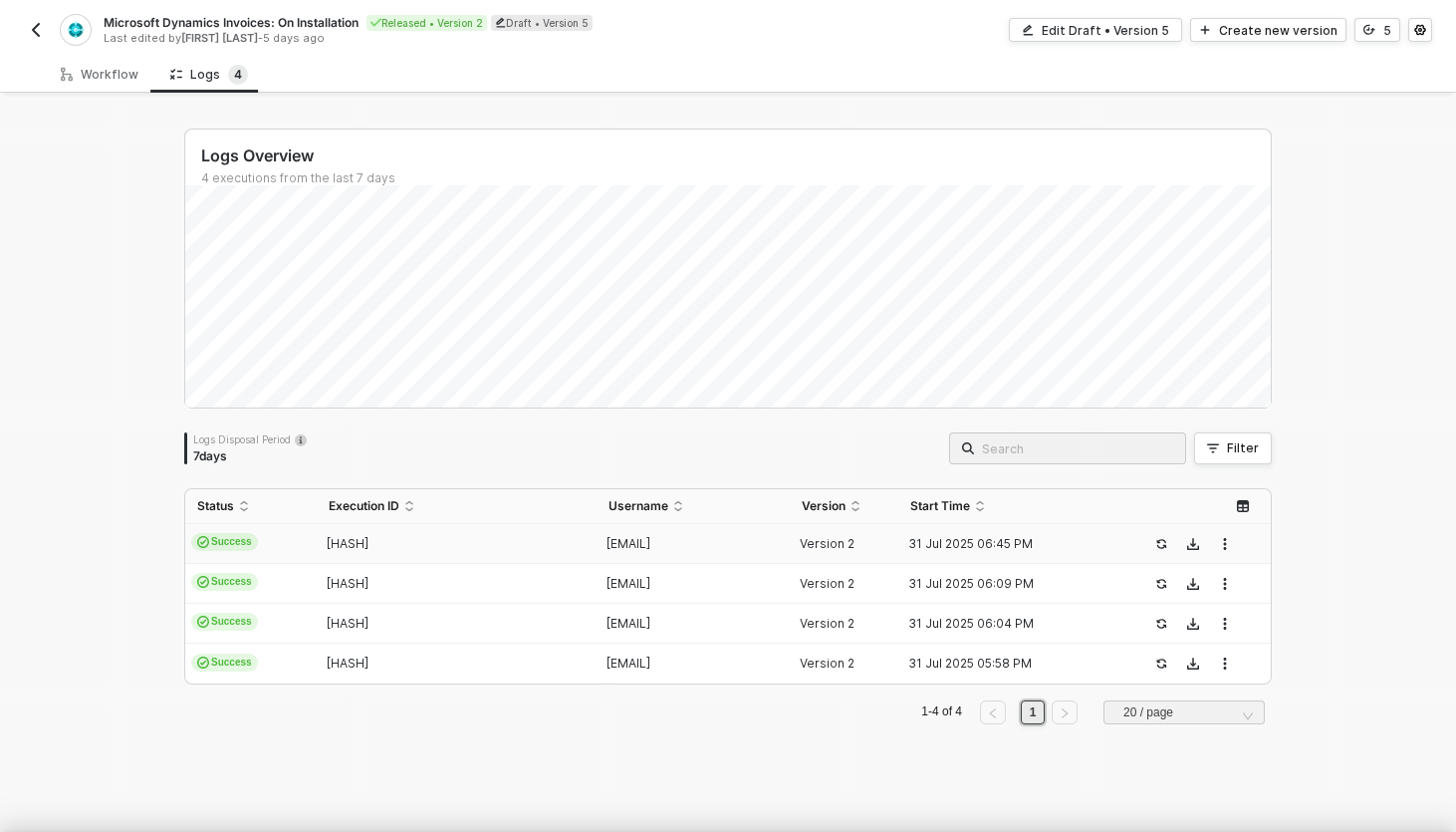 scroll, scrollTop: 54, scrollLeft: 0, axis: vertical 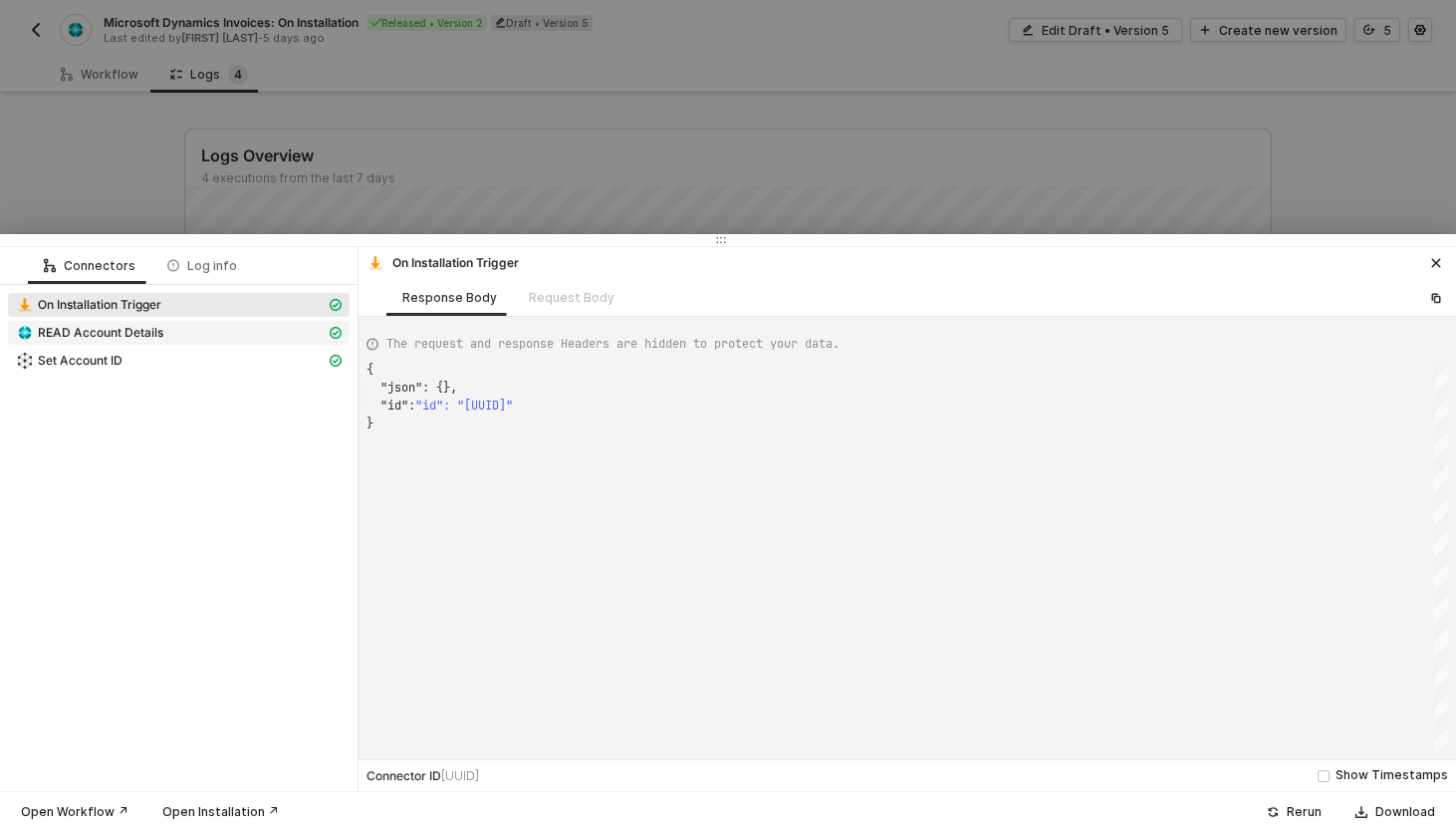click on "READ Account Details" at bounding box center [101, 333] 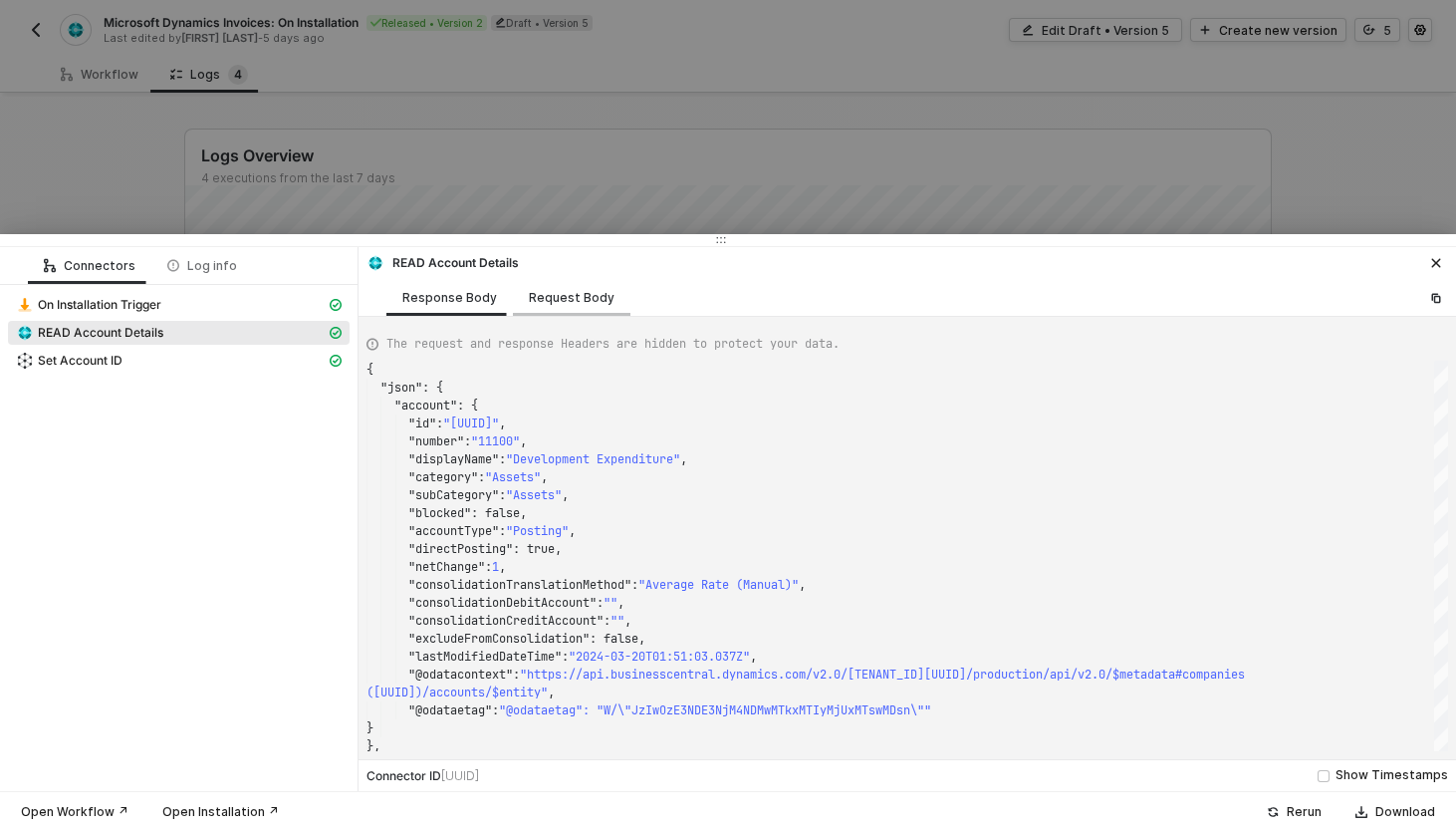 click on "Request Body" at bounding box center [572, 297] 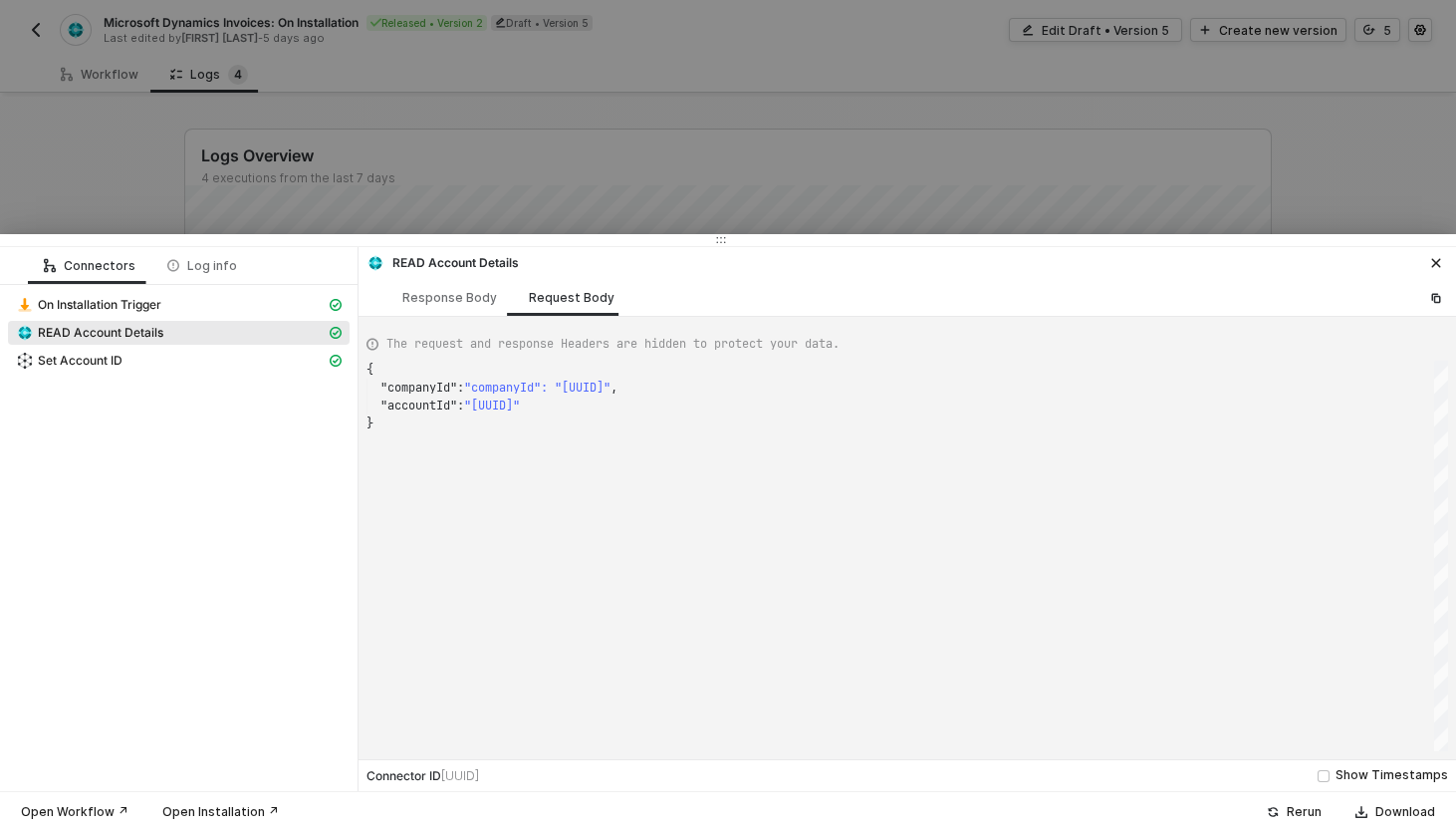 click on ""d0d0d64f-5be6-ee11-a201-6045bdc89dad"" at bounding box center [537, 388] 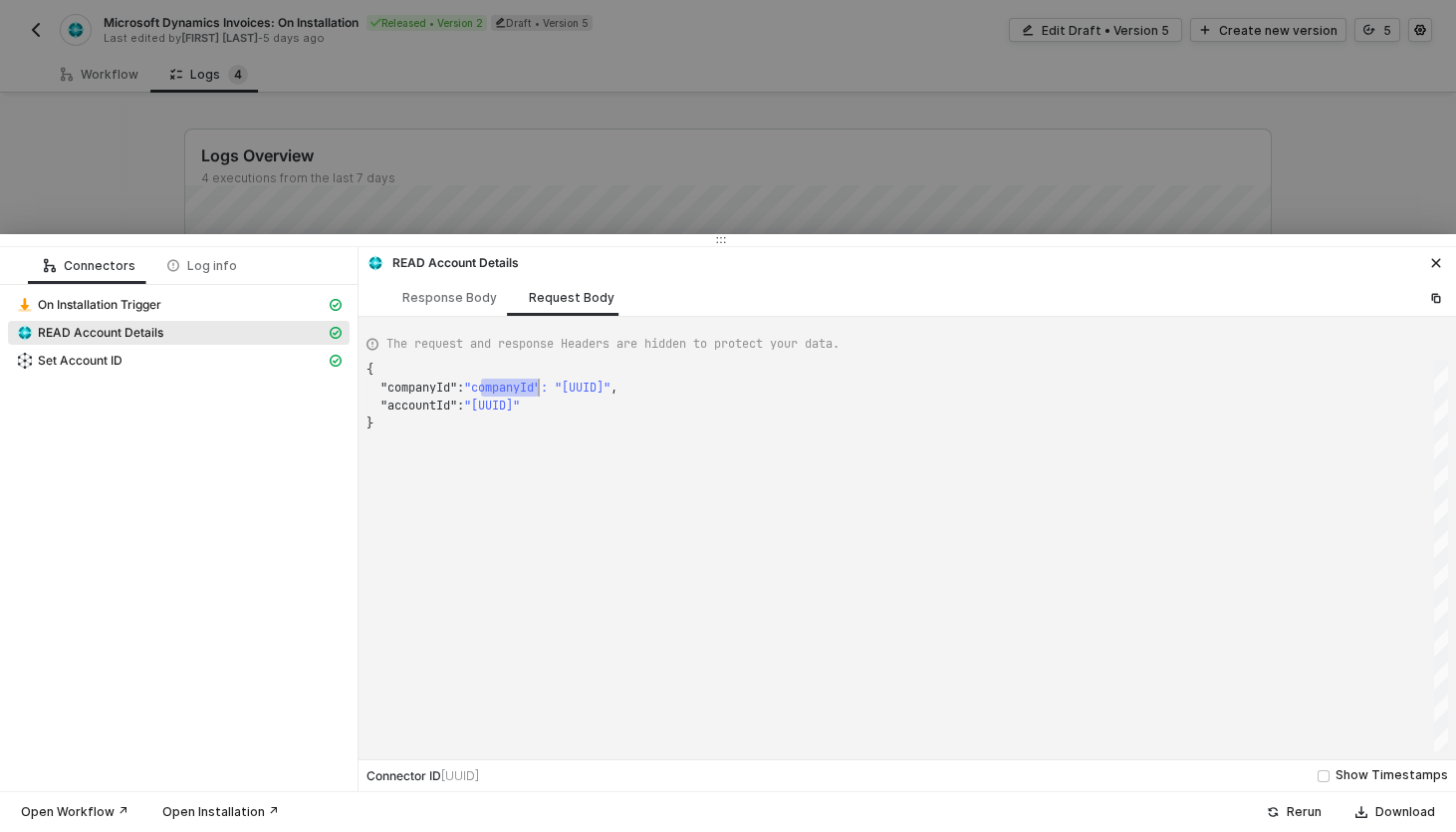 scroll, scrollTop: 18, scrollLeft: 0, axis: vertical 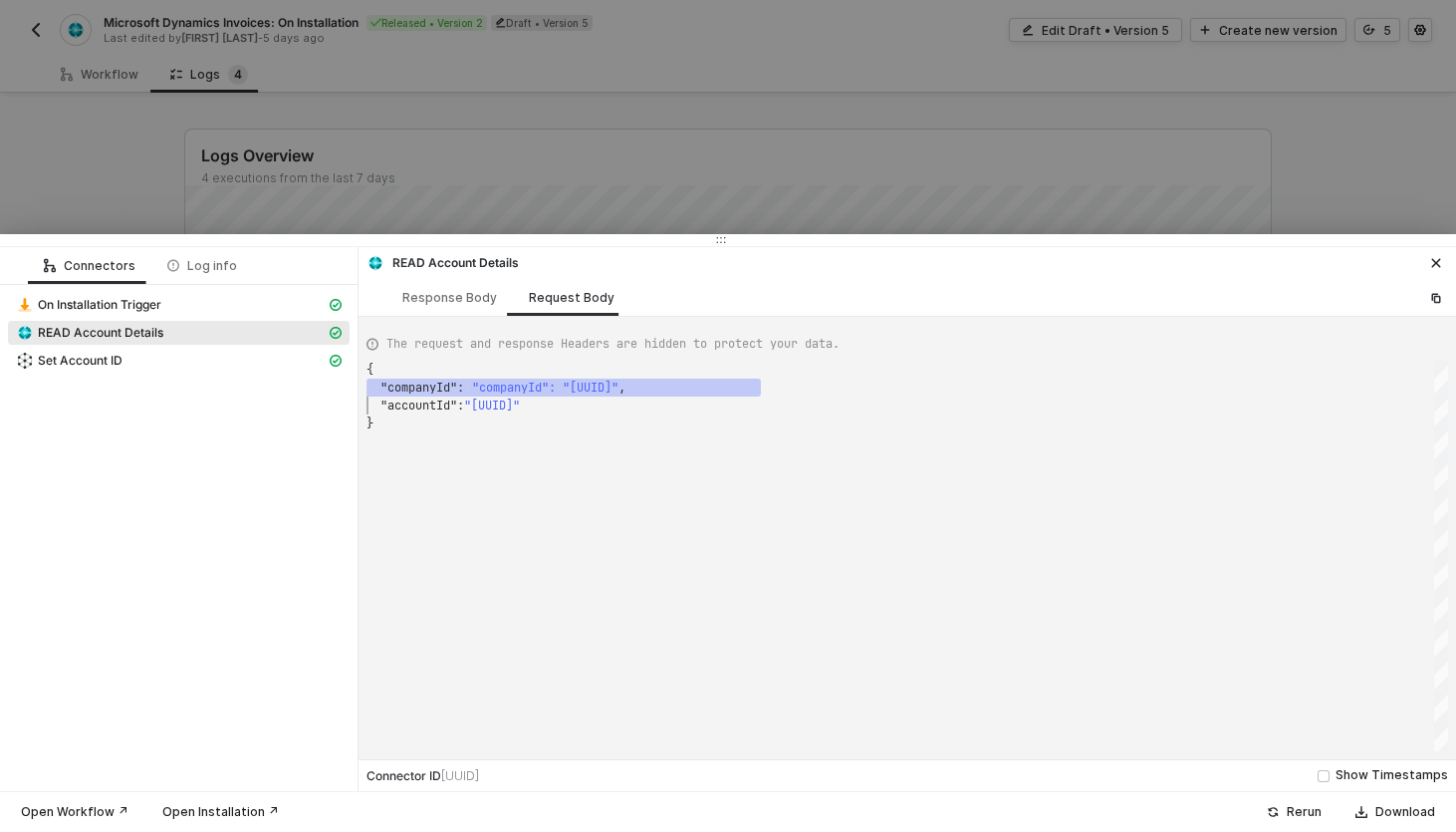 click at bounding box center (728, 416) 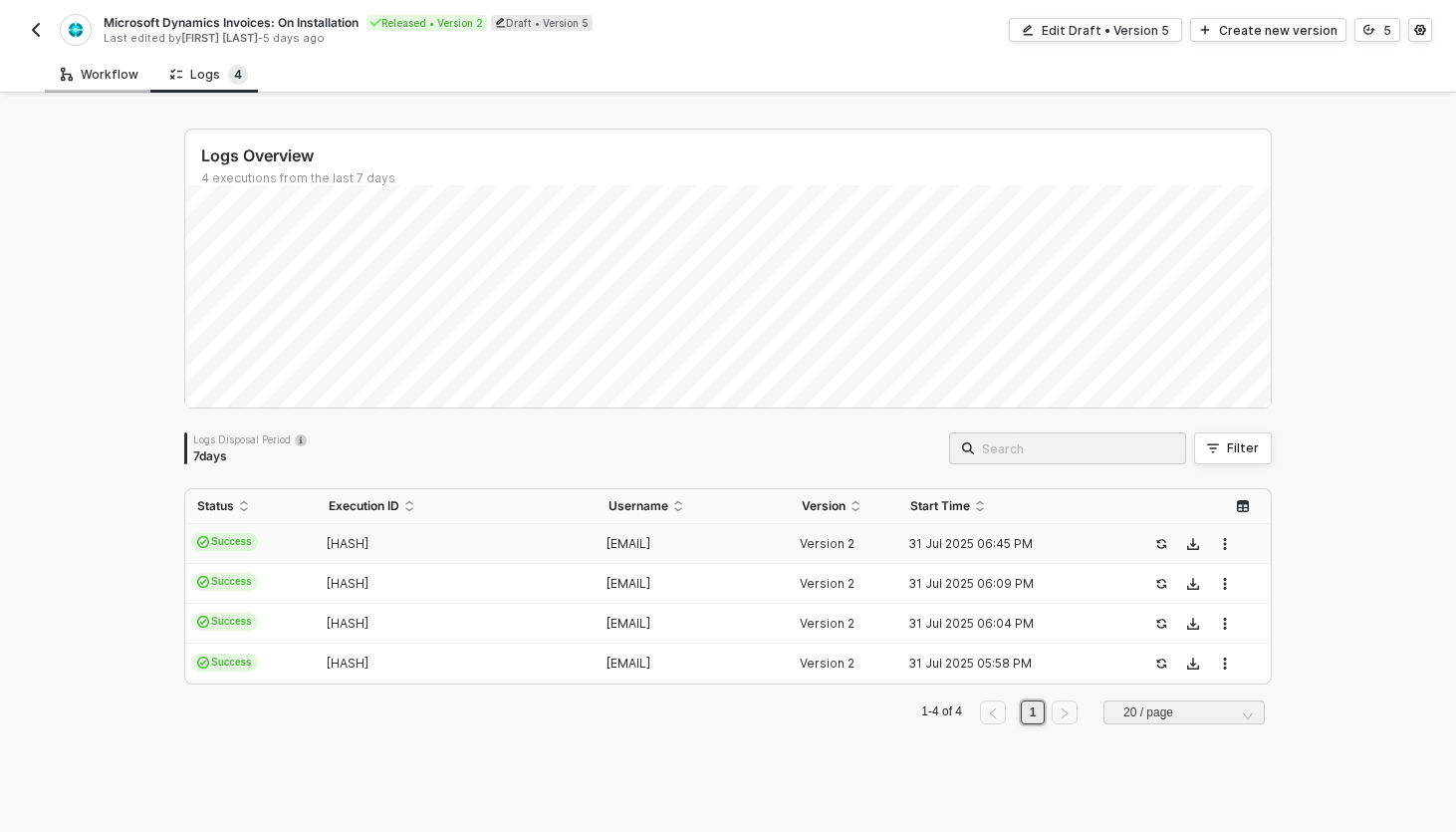 click on "Workflow" at bounding box center (100, 75) 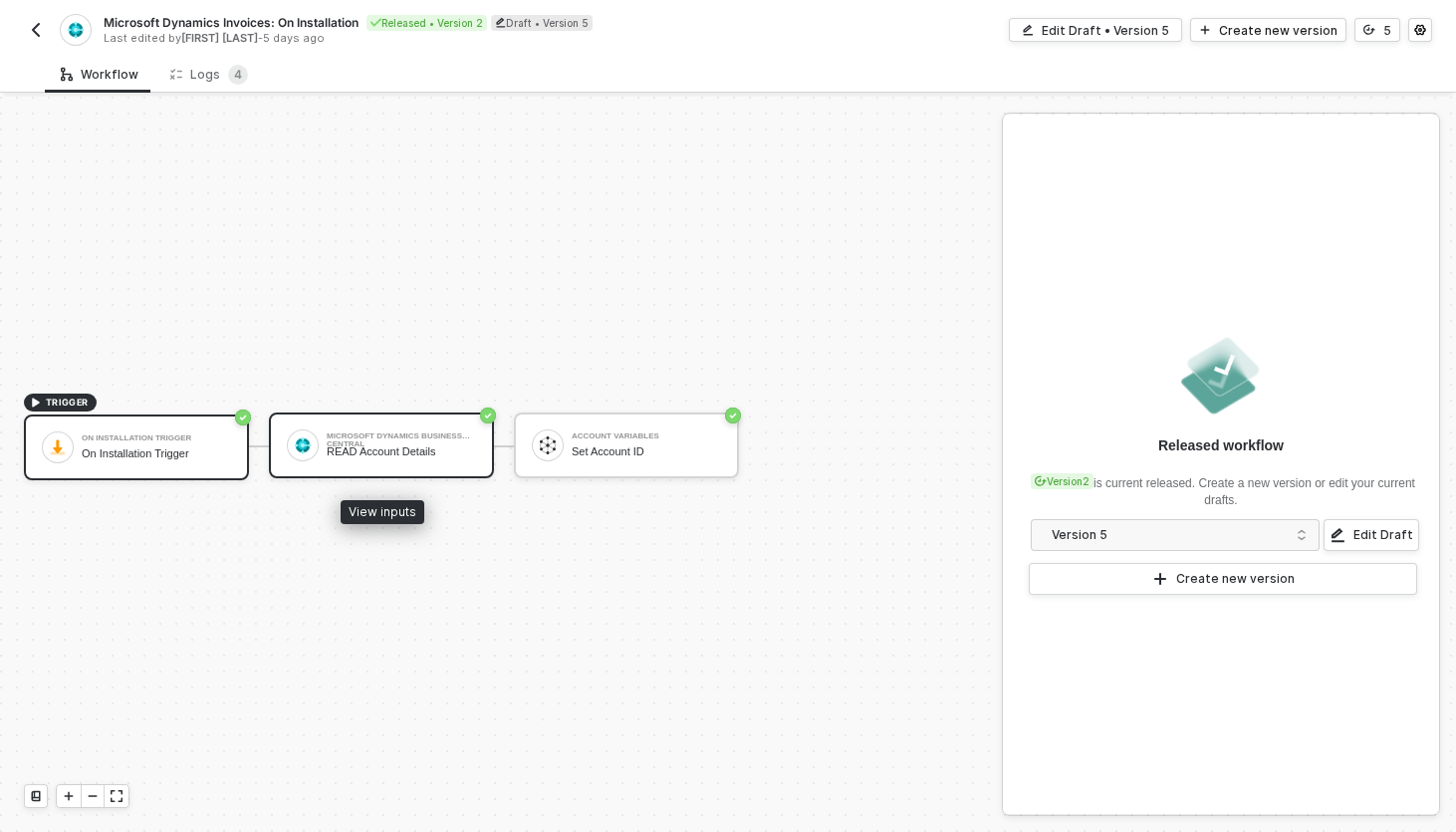 click at bounding box center (303, 445) 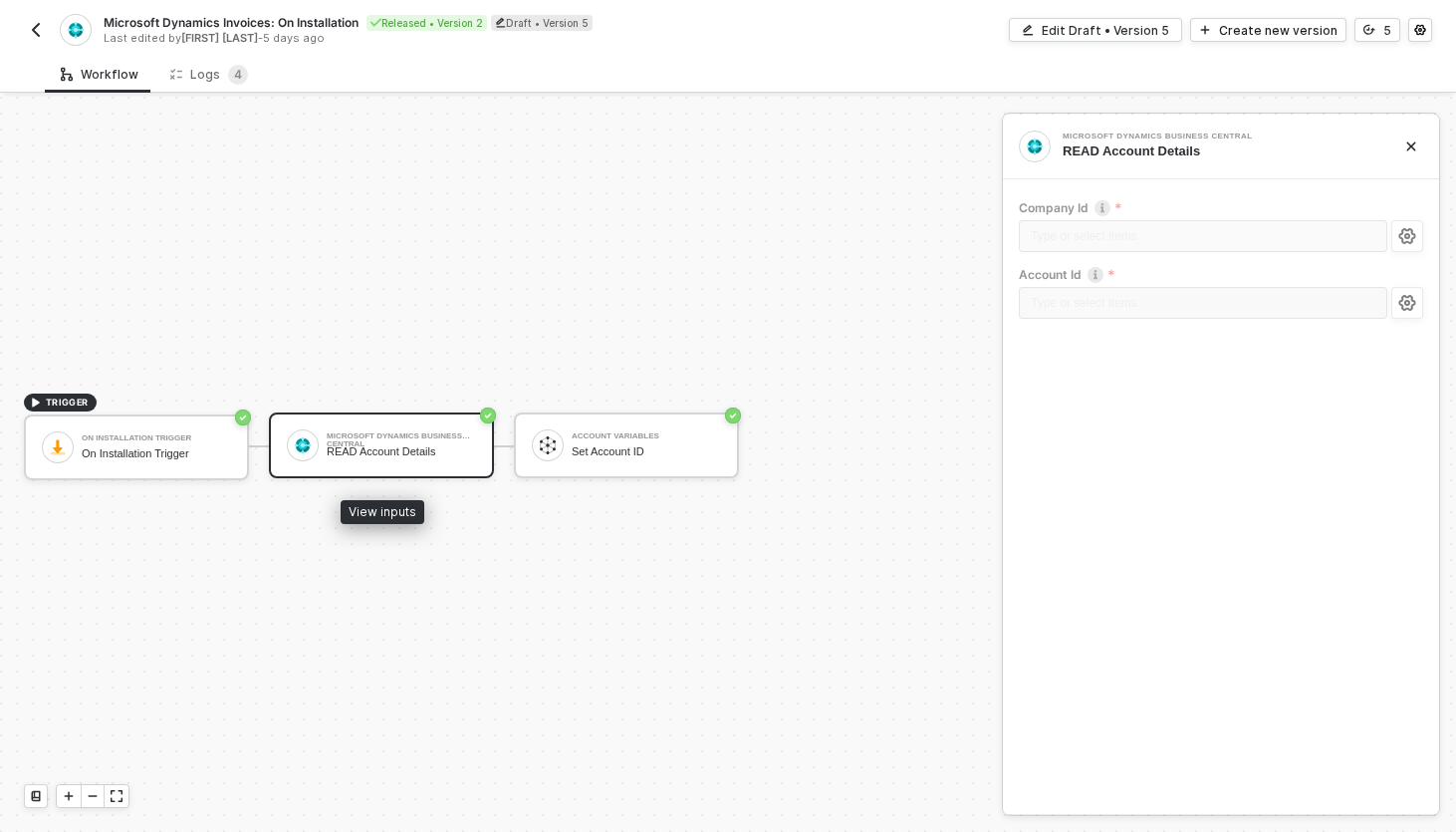 click on "READ Account Details" at bounding box center [401, 451] 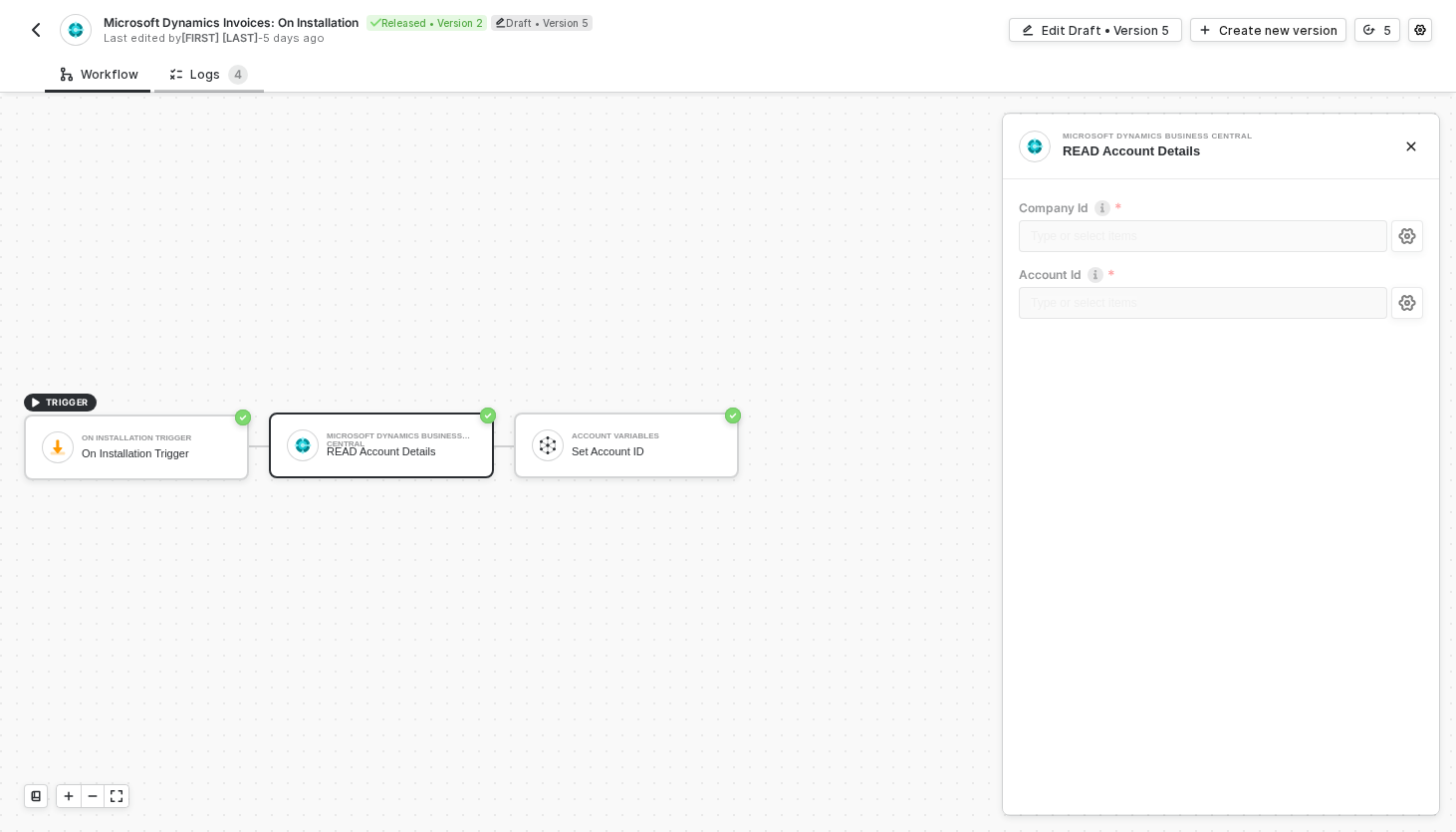 click on "Logs 4" at bounding box center (209, 75) 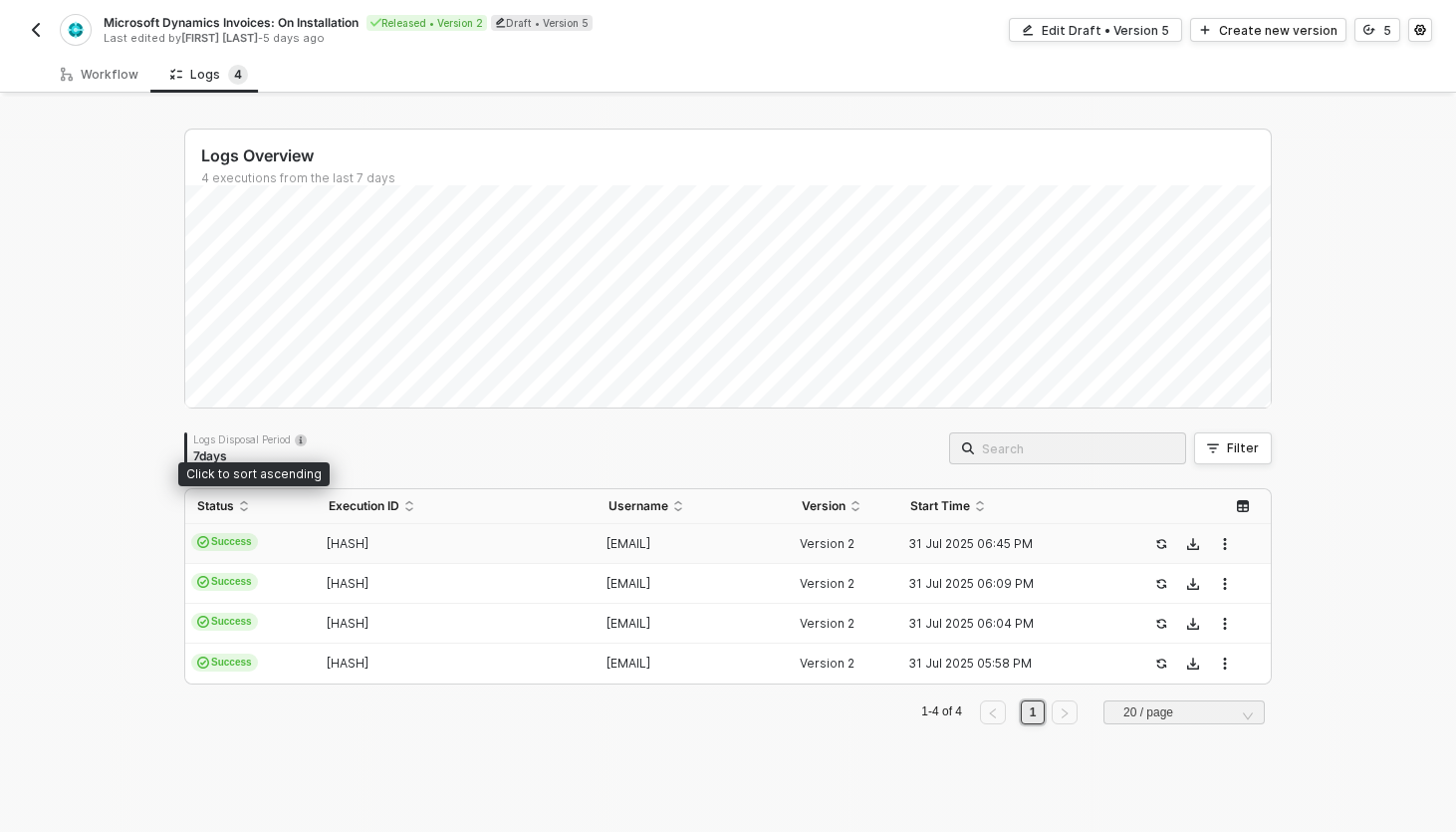 click on "Success" at bounding box center [251, 544] 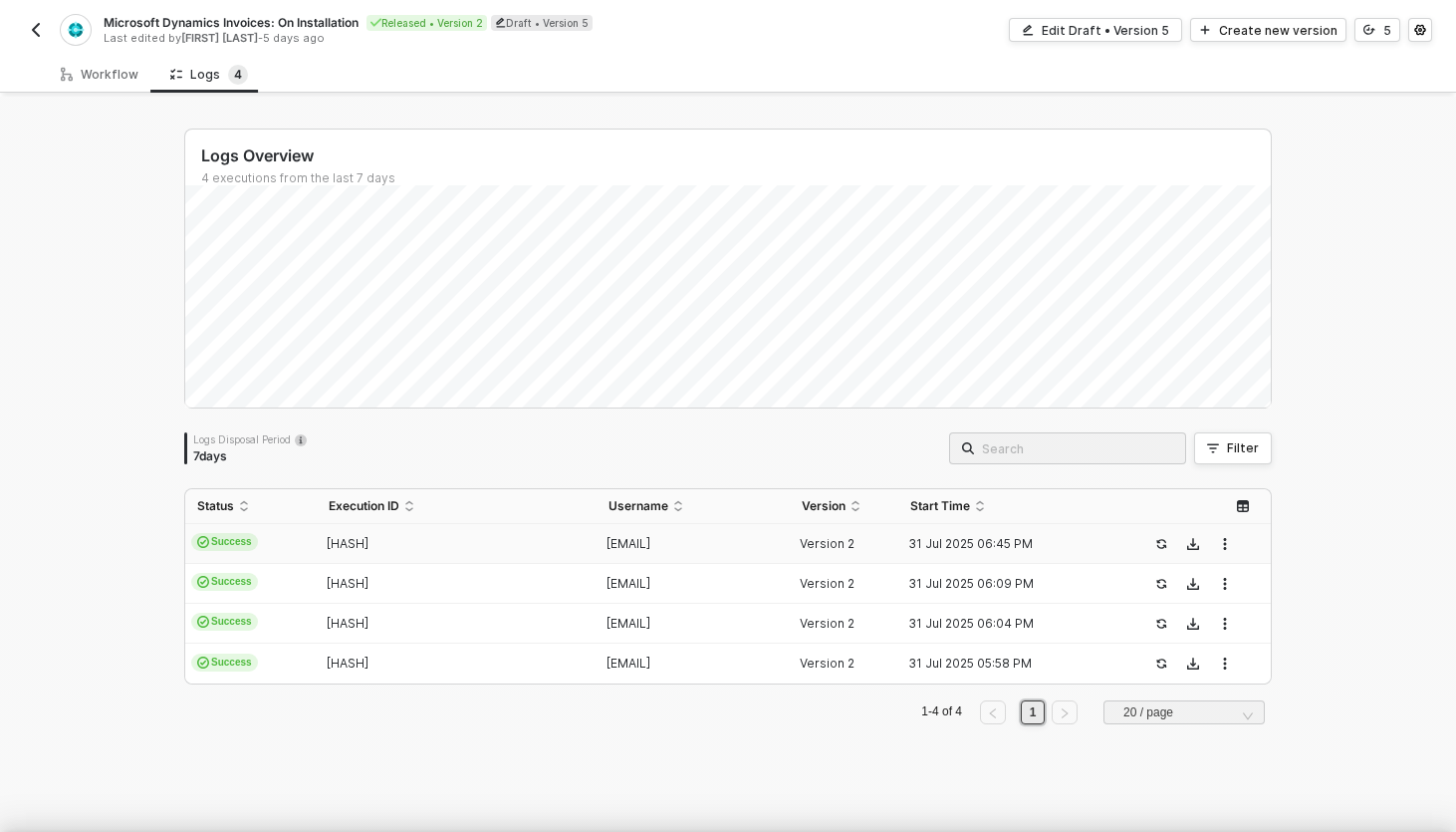 scroll, scrollTop: 54, scrollLeft: 0, axis: vertical 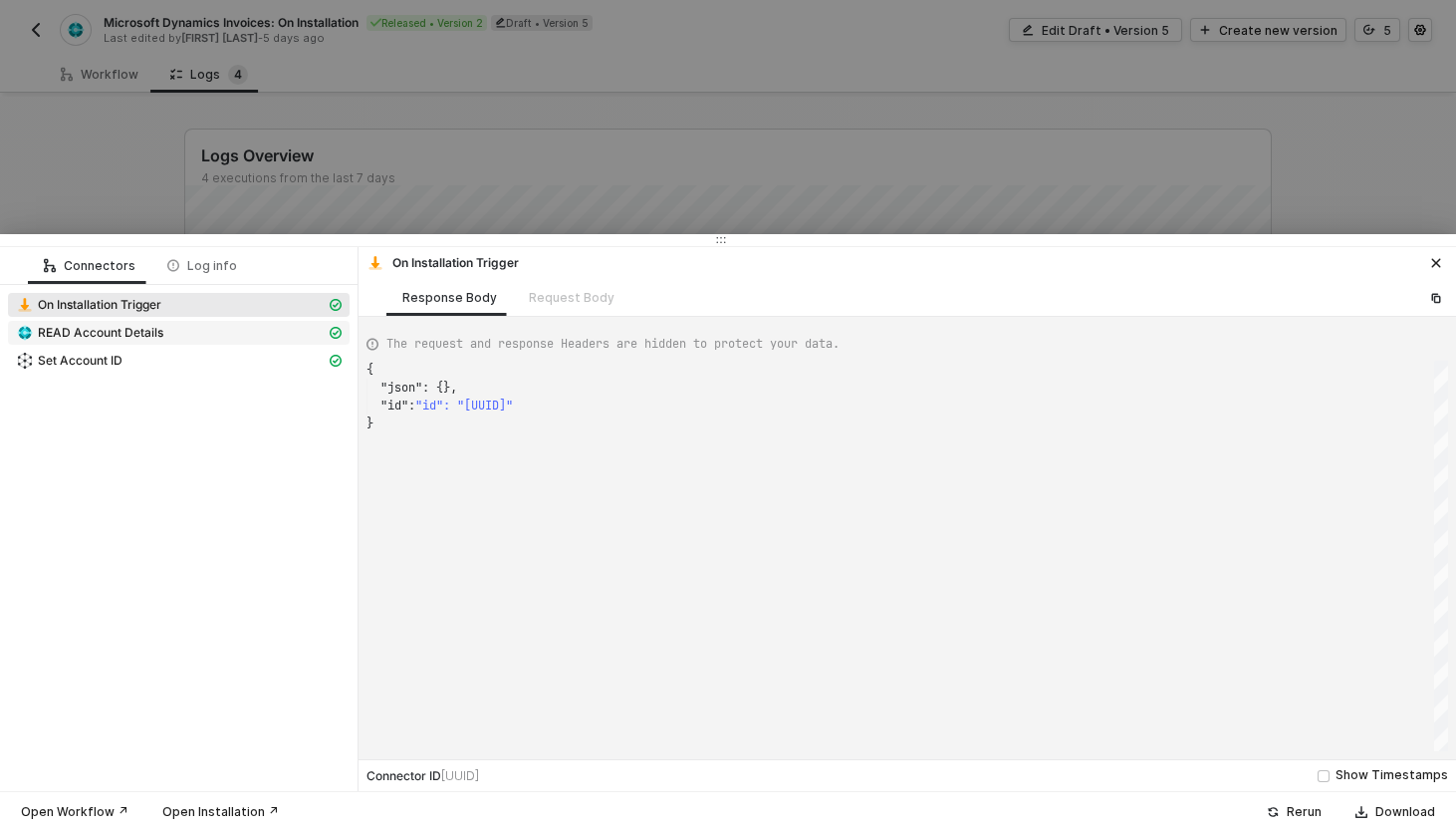 click on "READ Account Details" at bounding box center [101, 333] 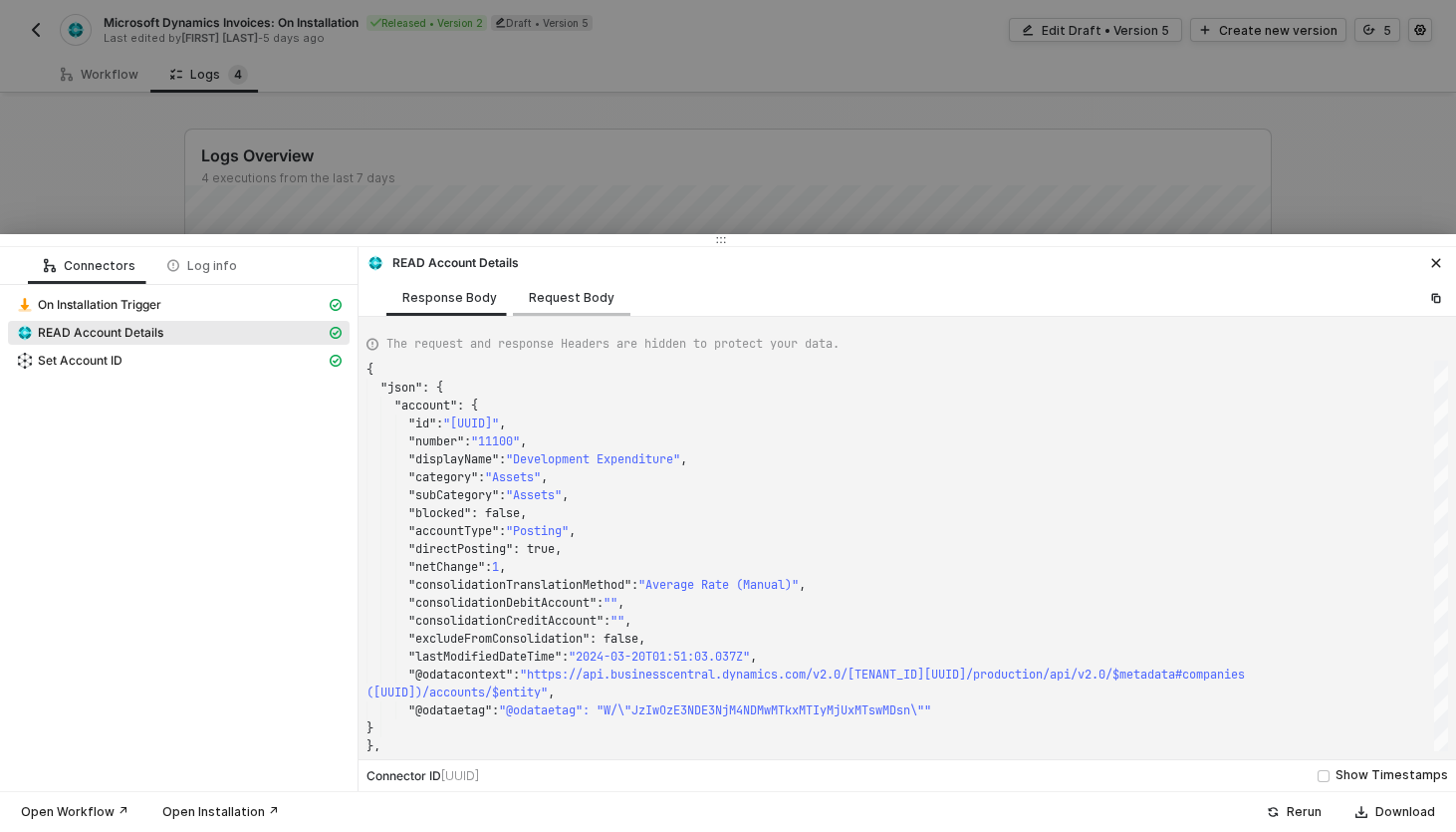 click on "Request Body" at bounding box center [572, 298] 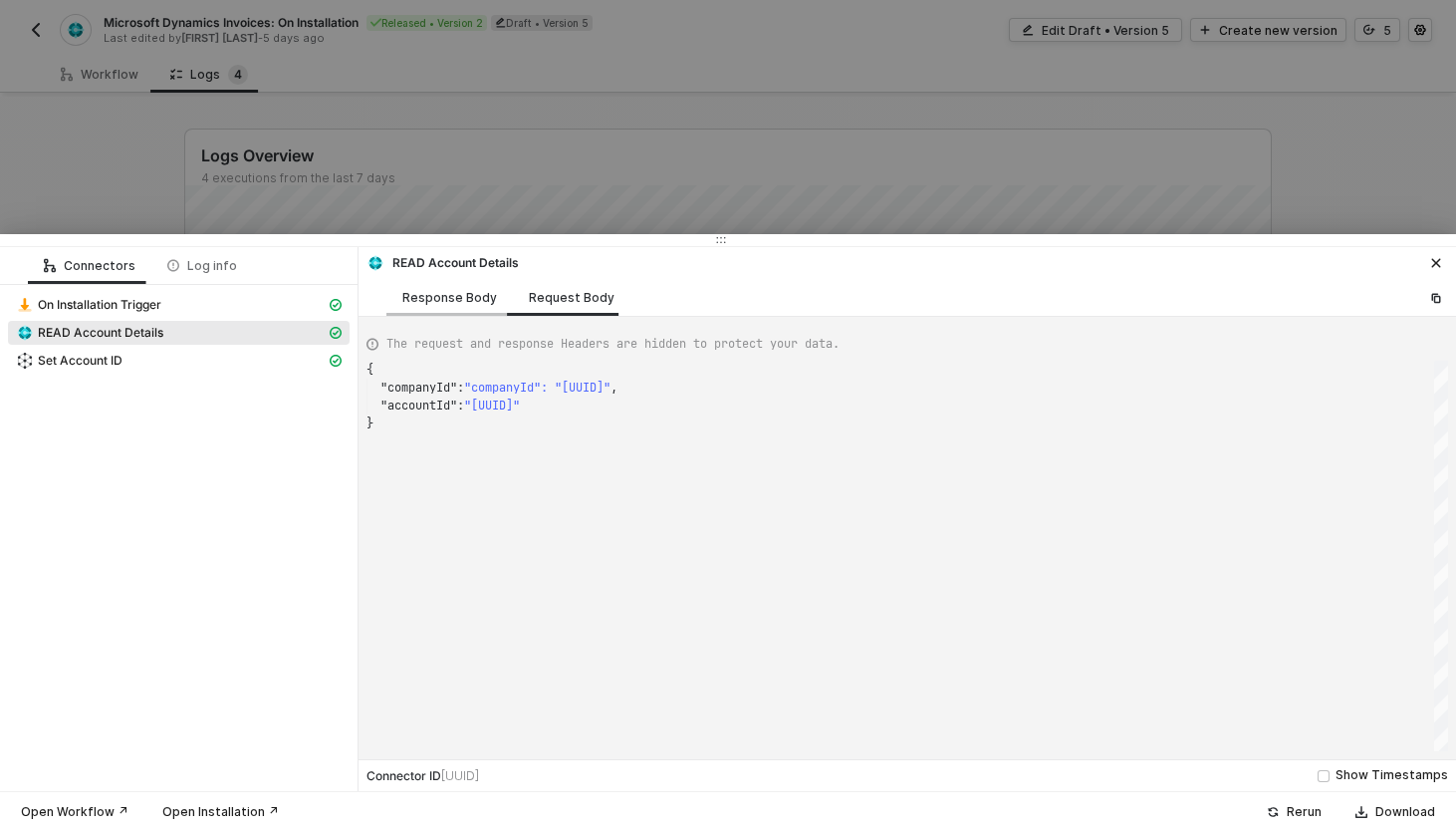 click on "Response Body" at bounding box center [449, 297] 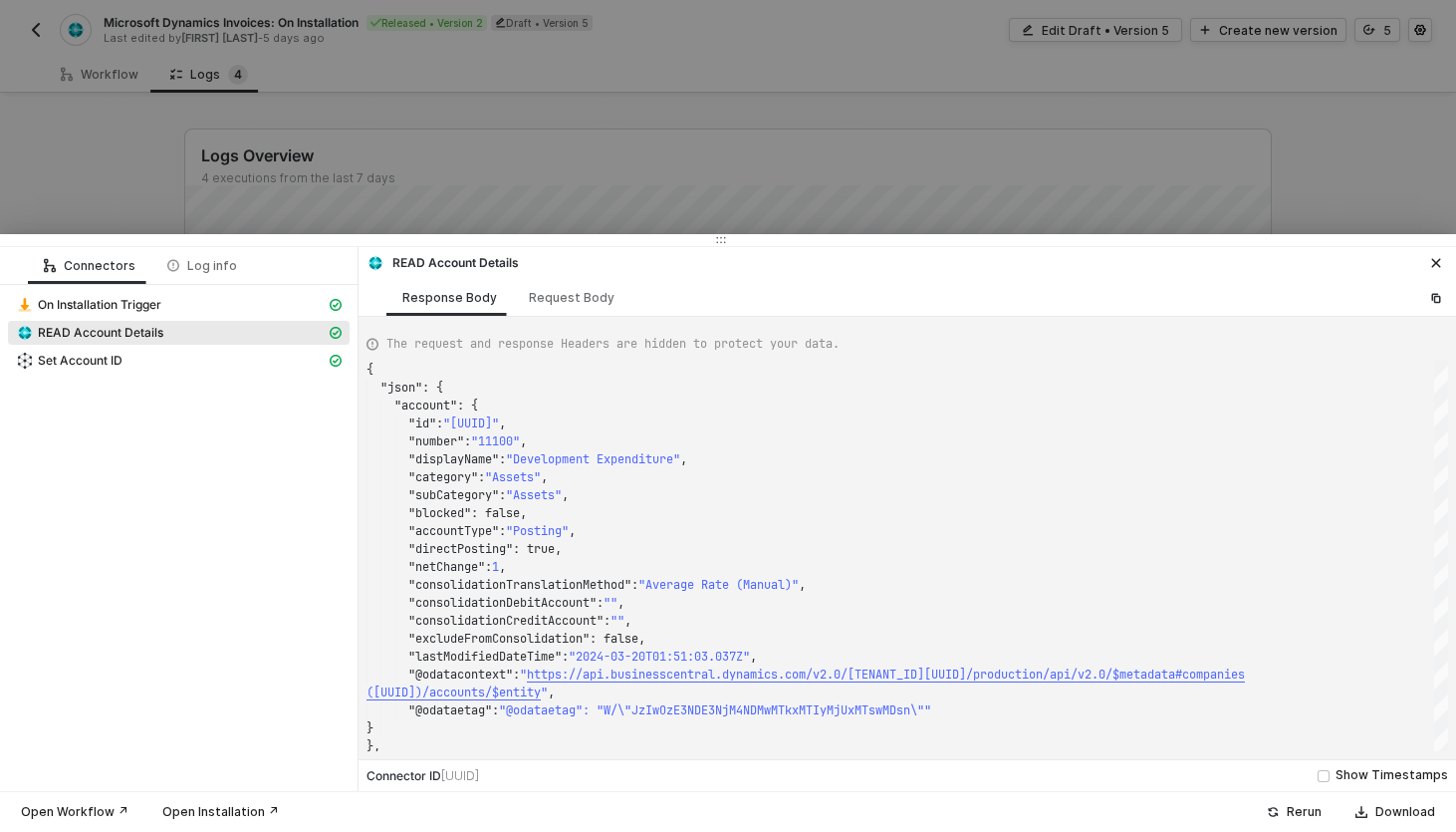 click at bounding box center (728, 416) 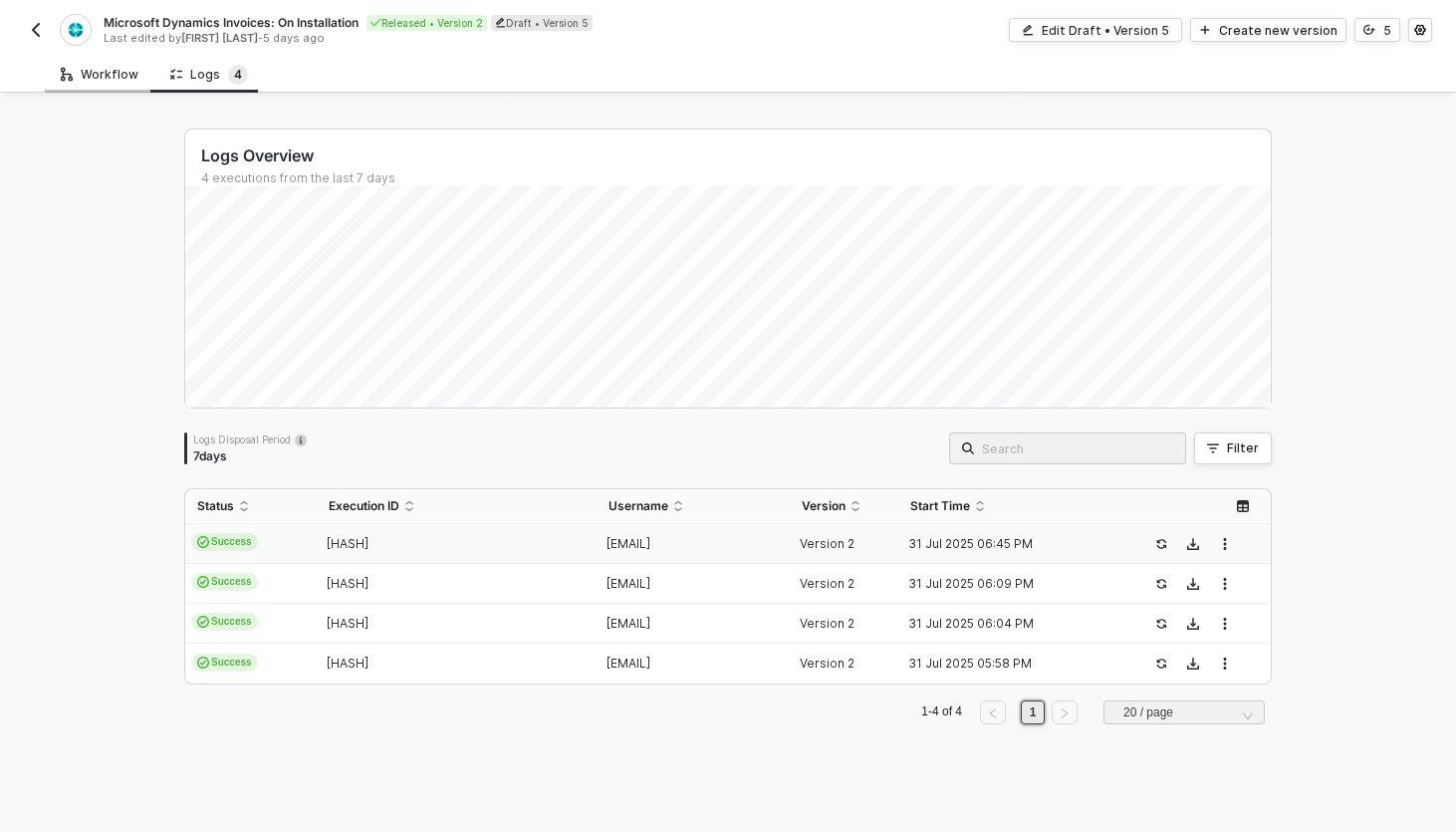 click on "Workflow" at bounding box center [100, 75] 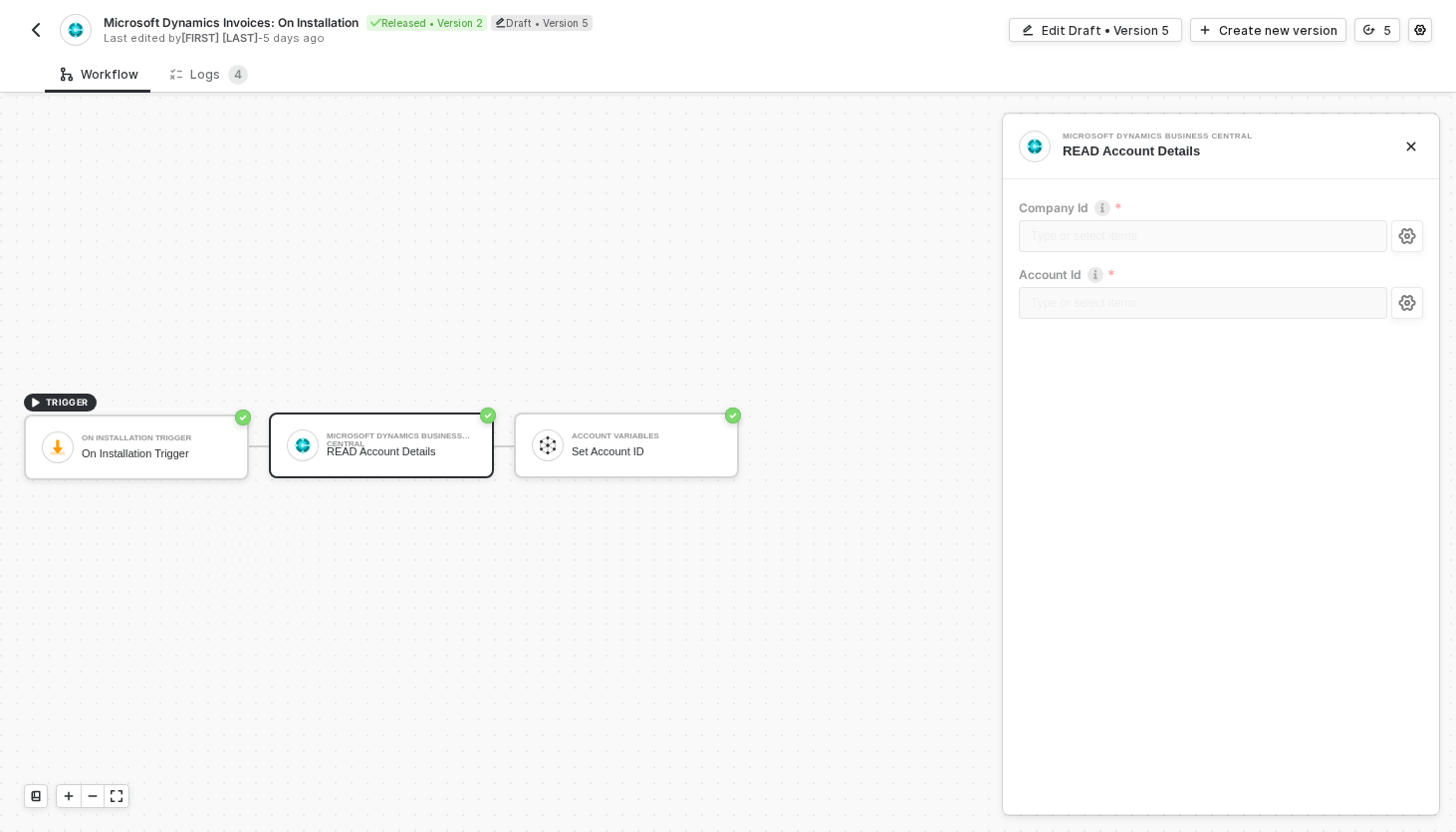 click at bounding box center (36, 30) 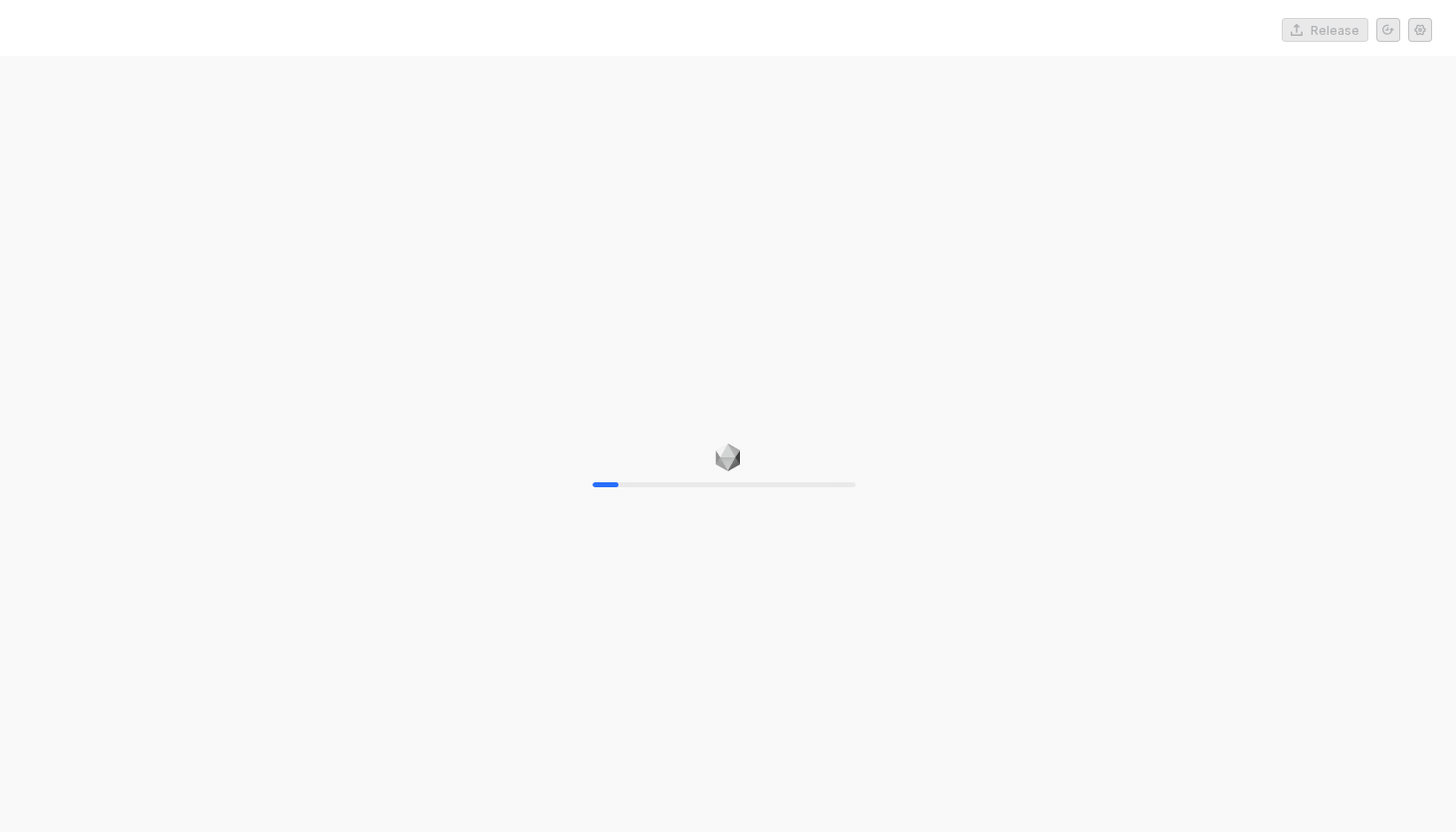 scroll, scrollTop: 0, scrollLeft: 0, axis: both 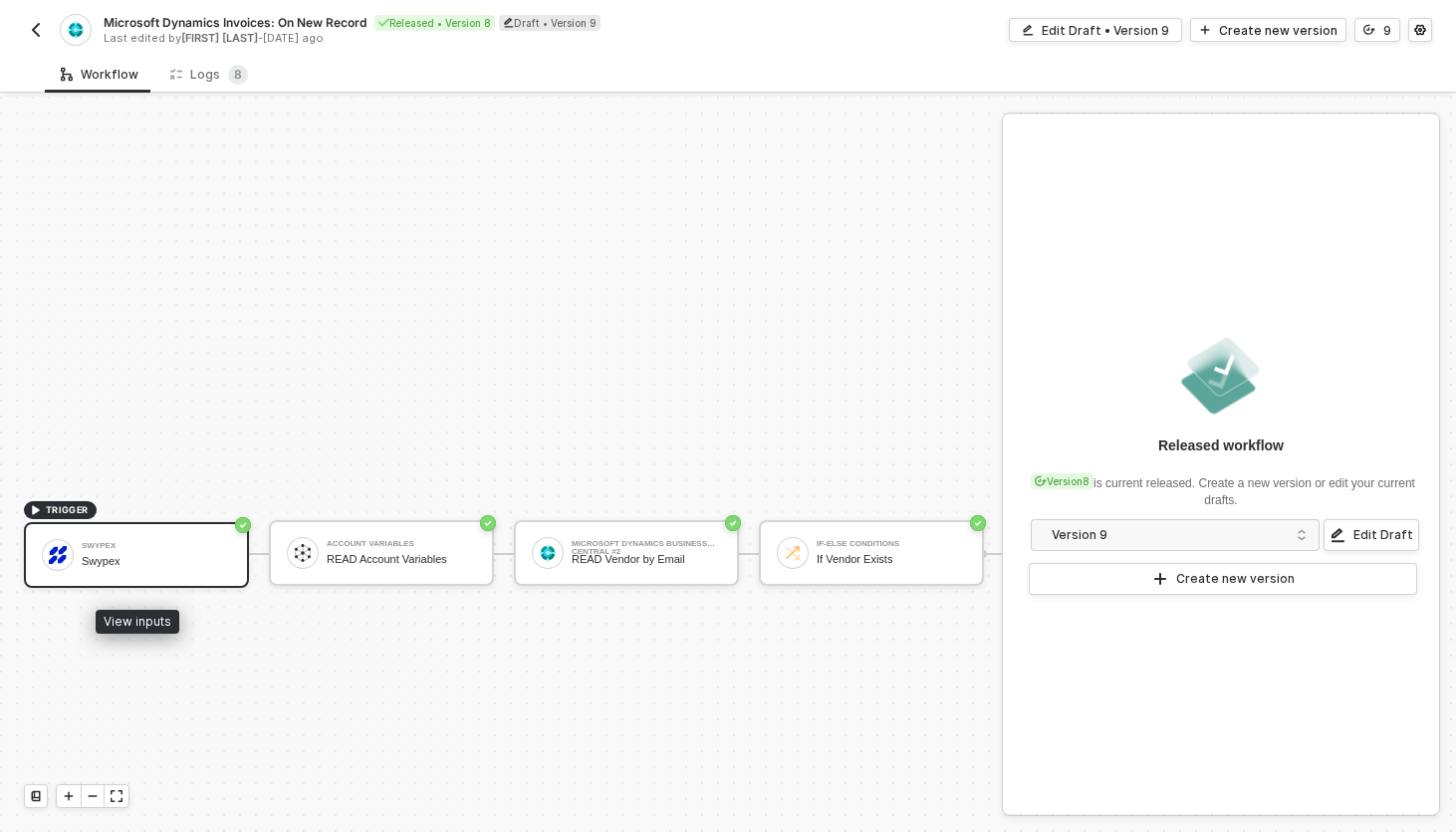 click on "Swypex" at bounding box center (156, 561) 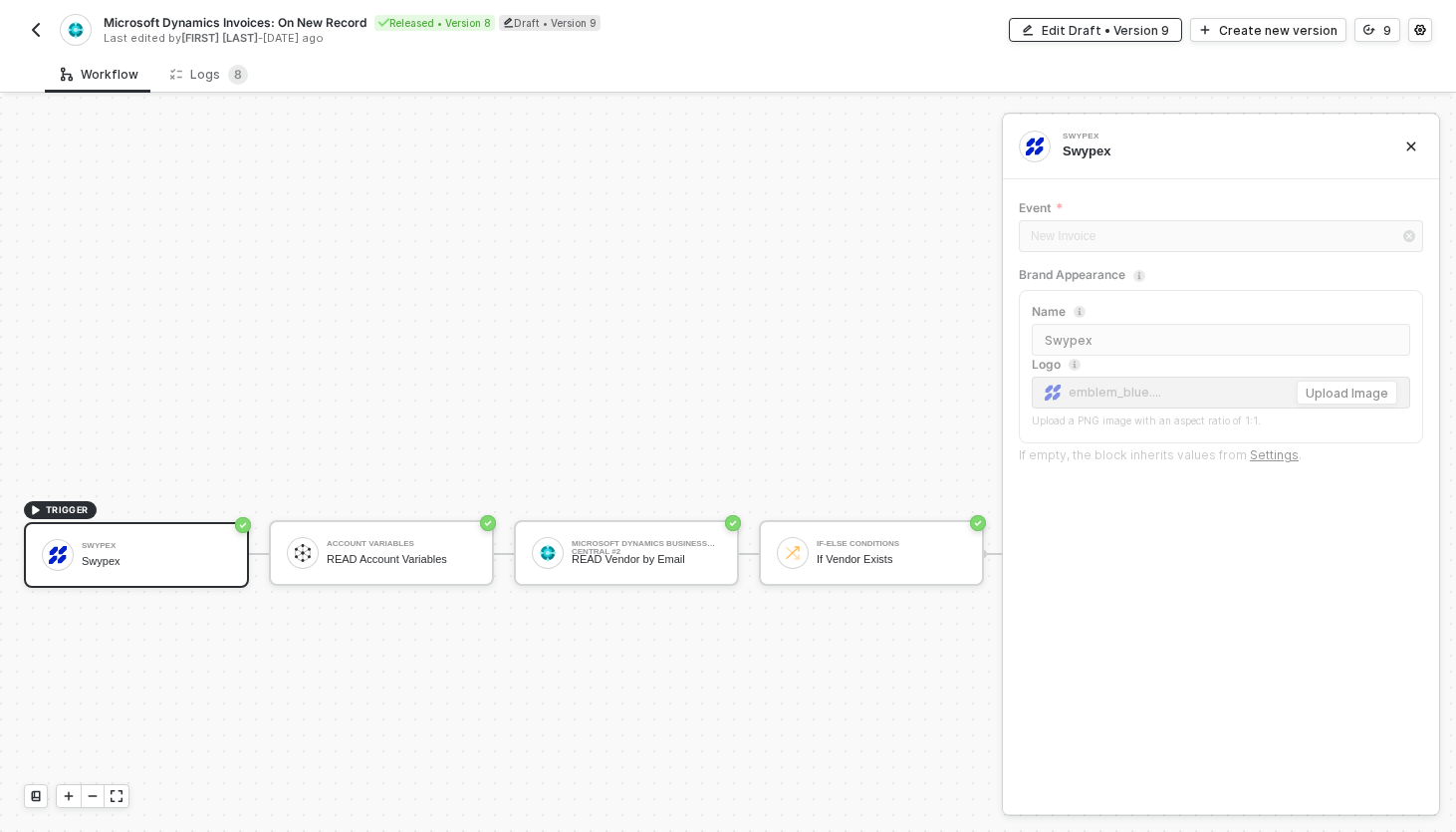 click on "Edit Draft • Version 9" at bounding box center (1105, 30) 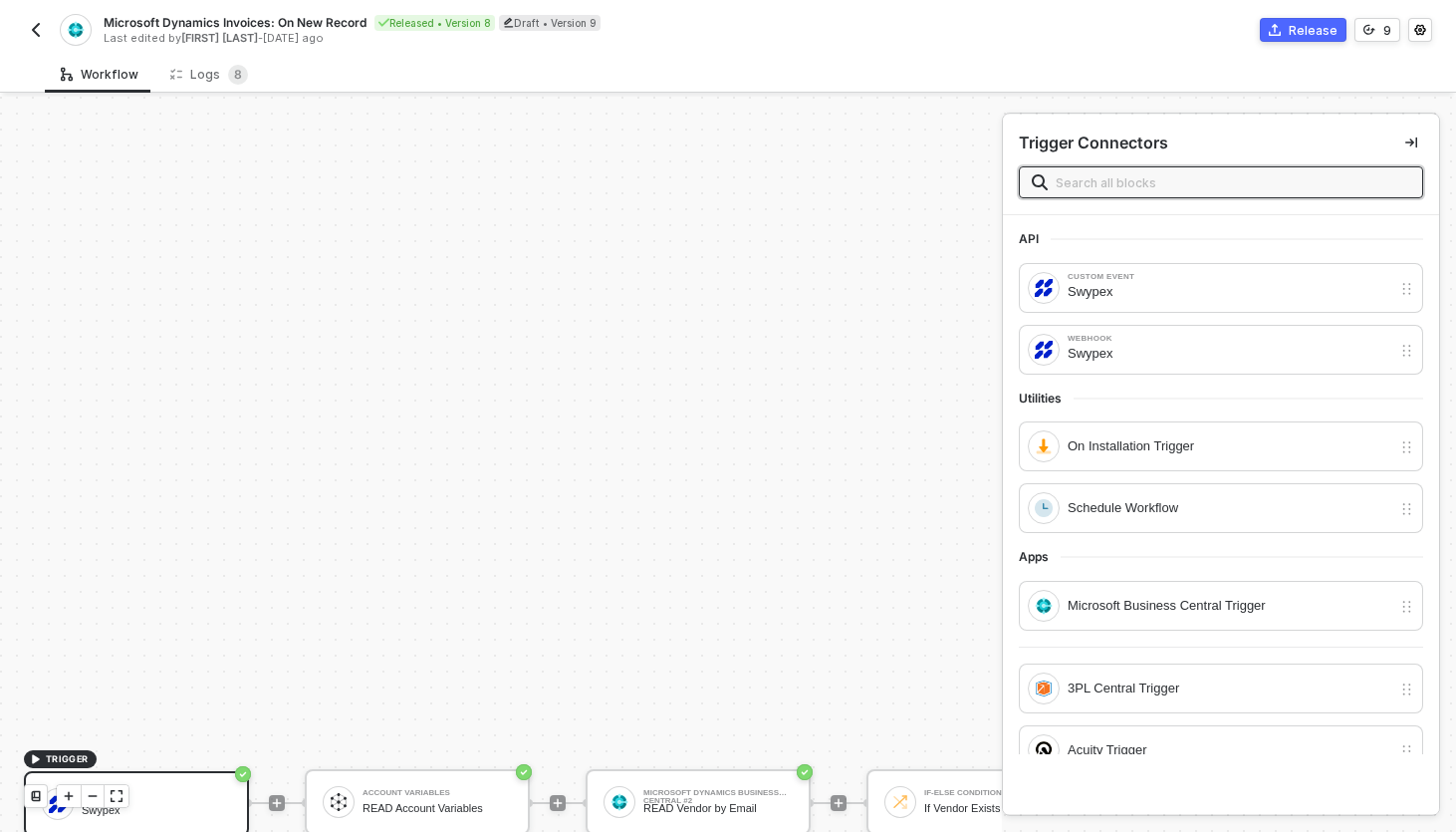 click on "TRIGGER Swypex Swypex Account Variables READ Account Variables Microsoft Dynamics Business Central #2 READ Vendor by Email If-Else Conditions If Vendor Exists TRUE FALSE Microsoft Dynamics Business Central #3 CREATE Vendor Microsoft Dynamics Business Central #8 READ Vendor by Email Microsoft Dynamics Business Central #9 CREATE Purchase Invoice Iterate For Each Swypex Line Item Microsoft Dynamics Business Central #5 CREATE Purchase Invoice Line If-Else Conditions #2 Only continue if Attachment Exists TRUE Microsoft Dynamics Business Central #10 Creates an attachment AWS S3 Read a file Microsoft Dynamics Business Central #11 Creates an attachment FALSE" at bounding box center [2194, 802] 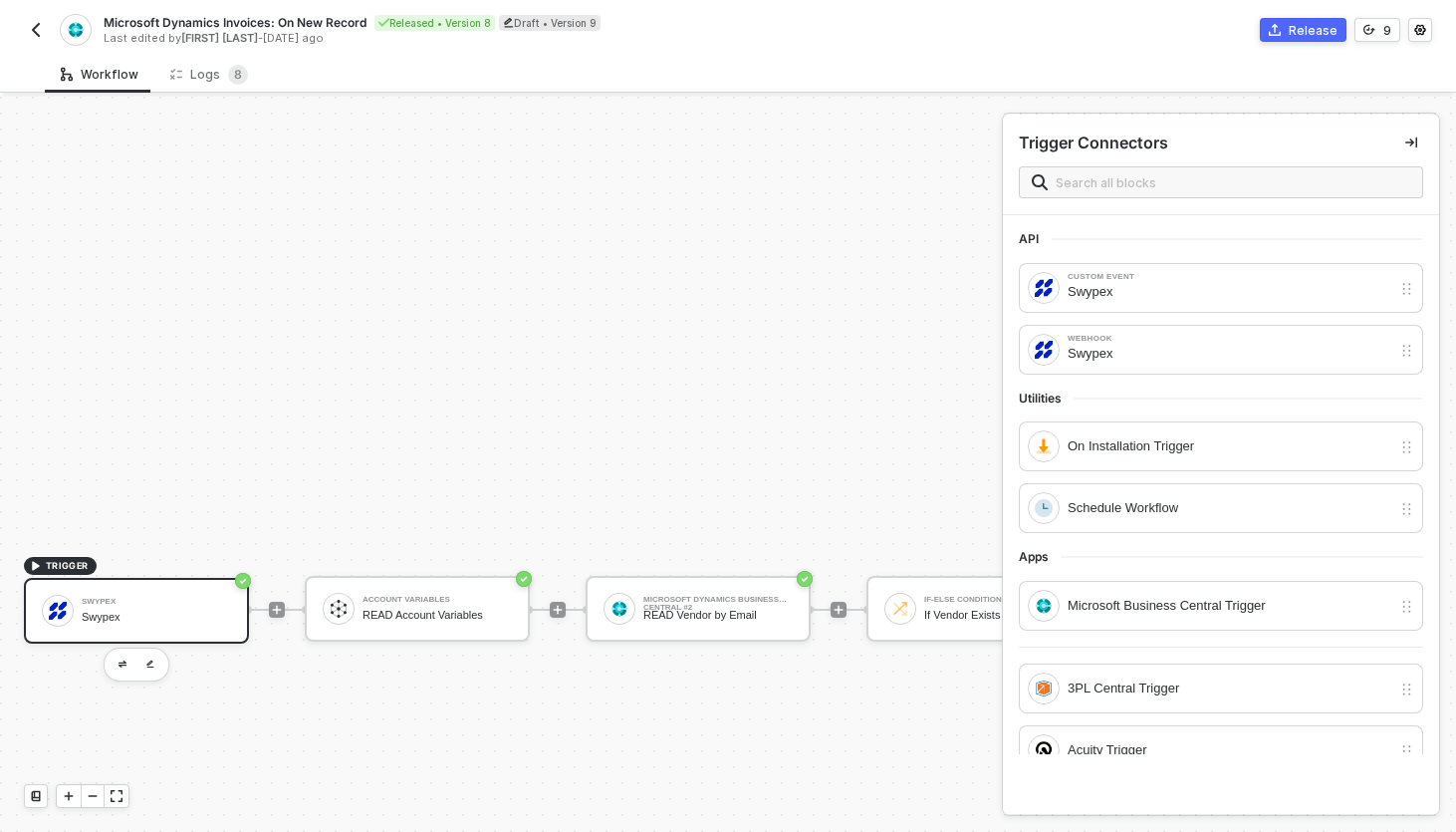 scroll, scrollTop: 650, scrollLeft: 0, axis: vertical 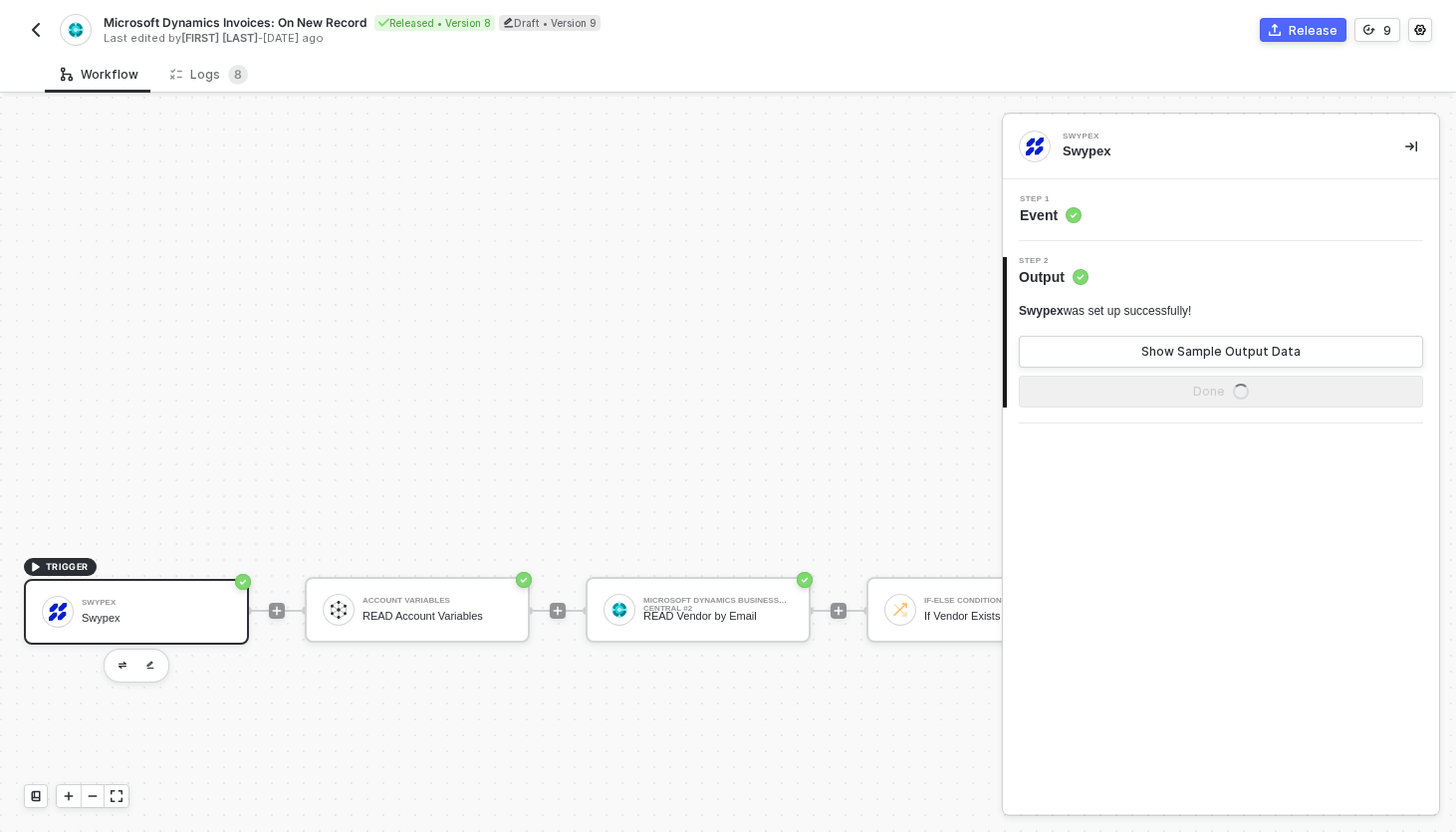 click on "Swypex Swypex" at bounding box center [136, 612] 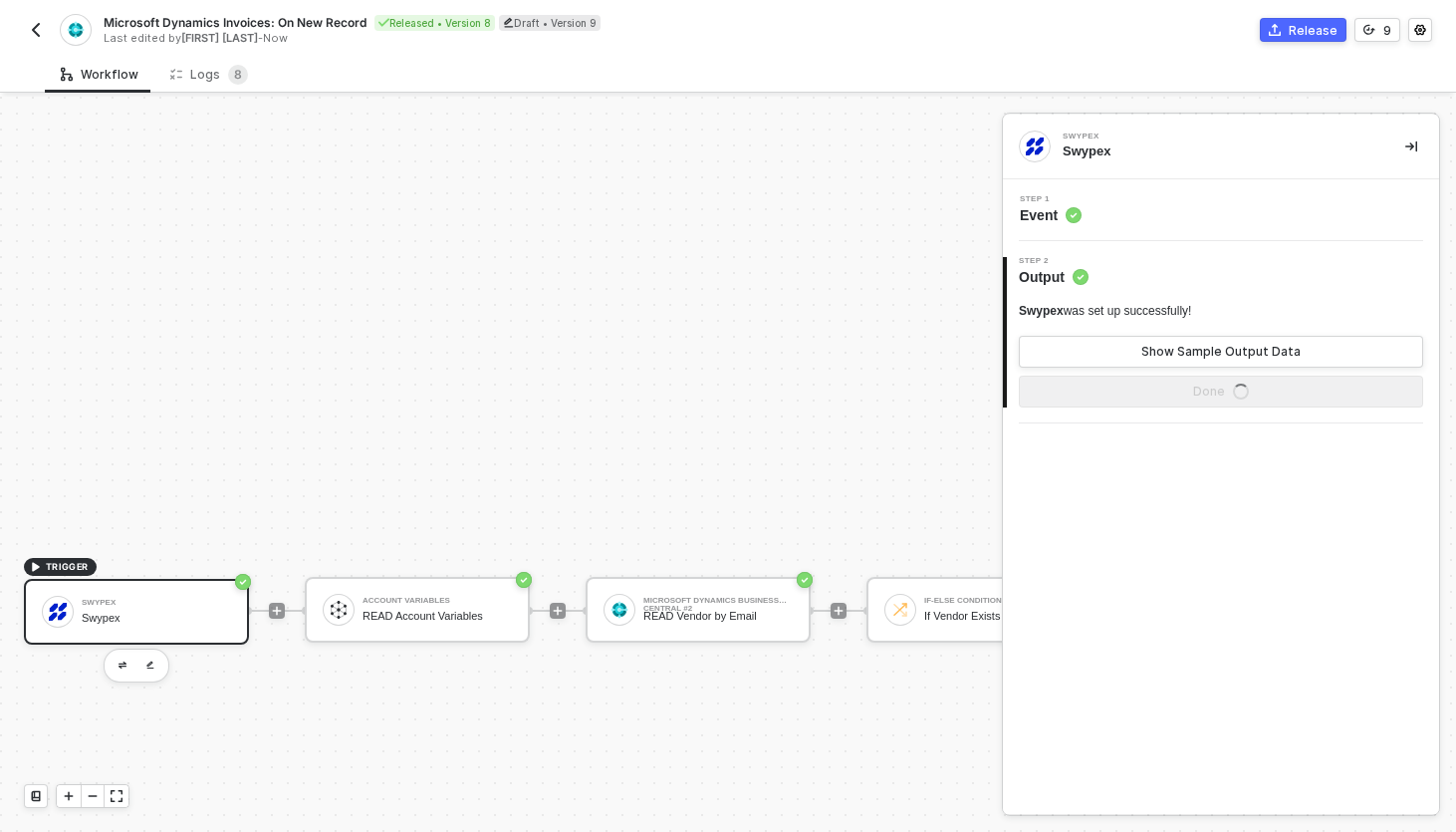 click on "Step 1 Event" at bounding box center [1223, 210] 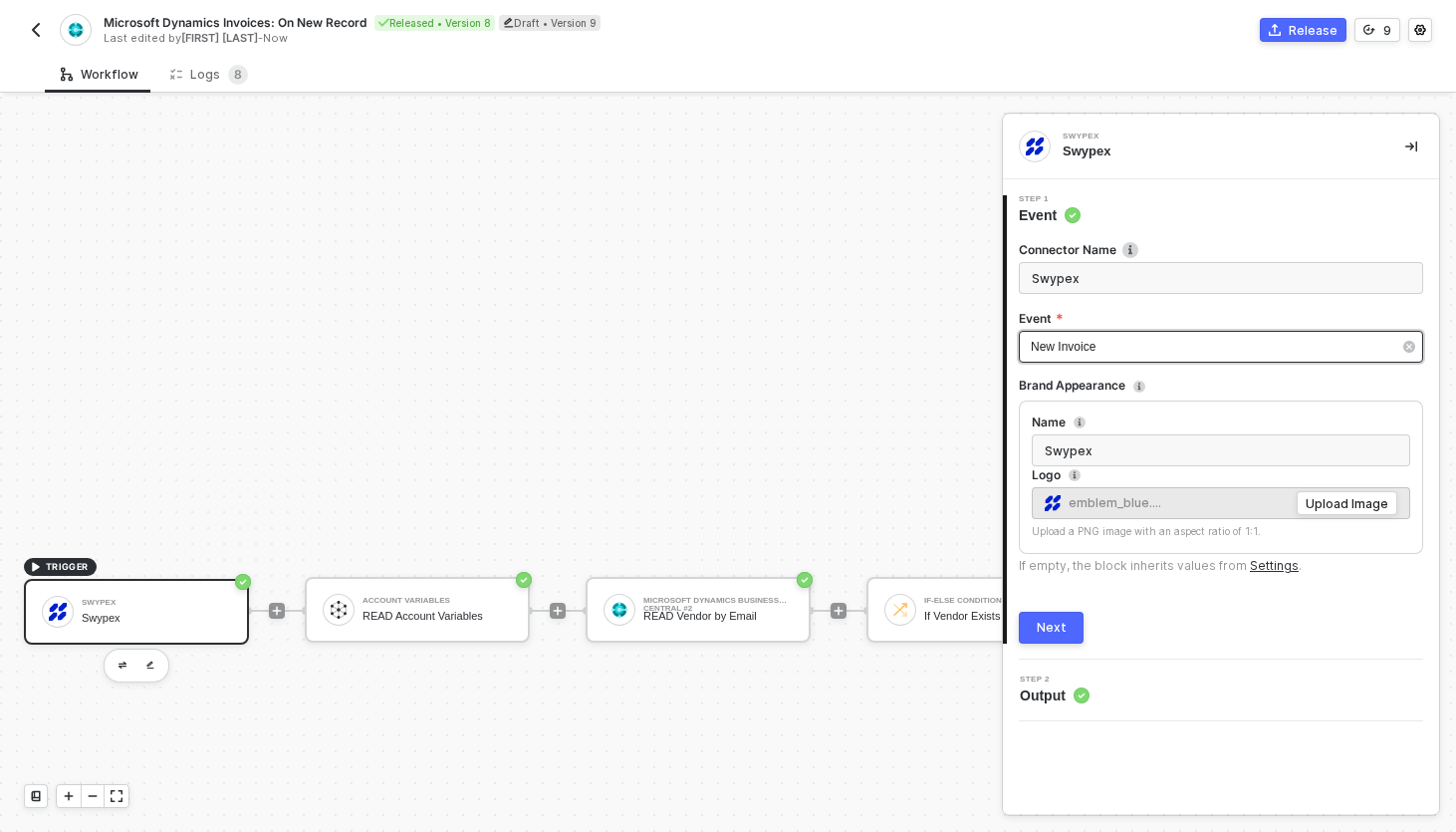 click on "New Invoice" at bounding box center [1211, 347] 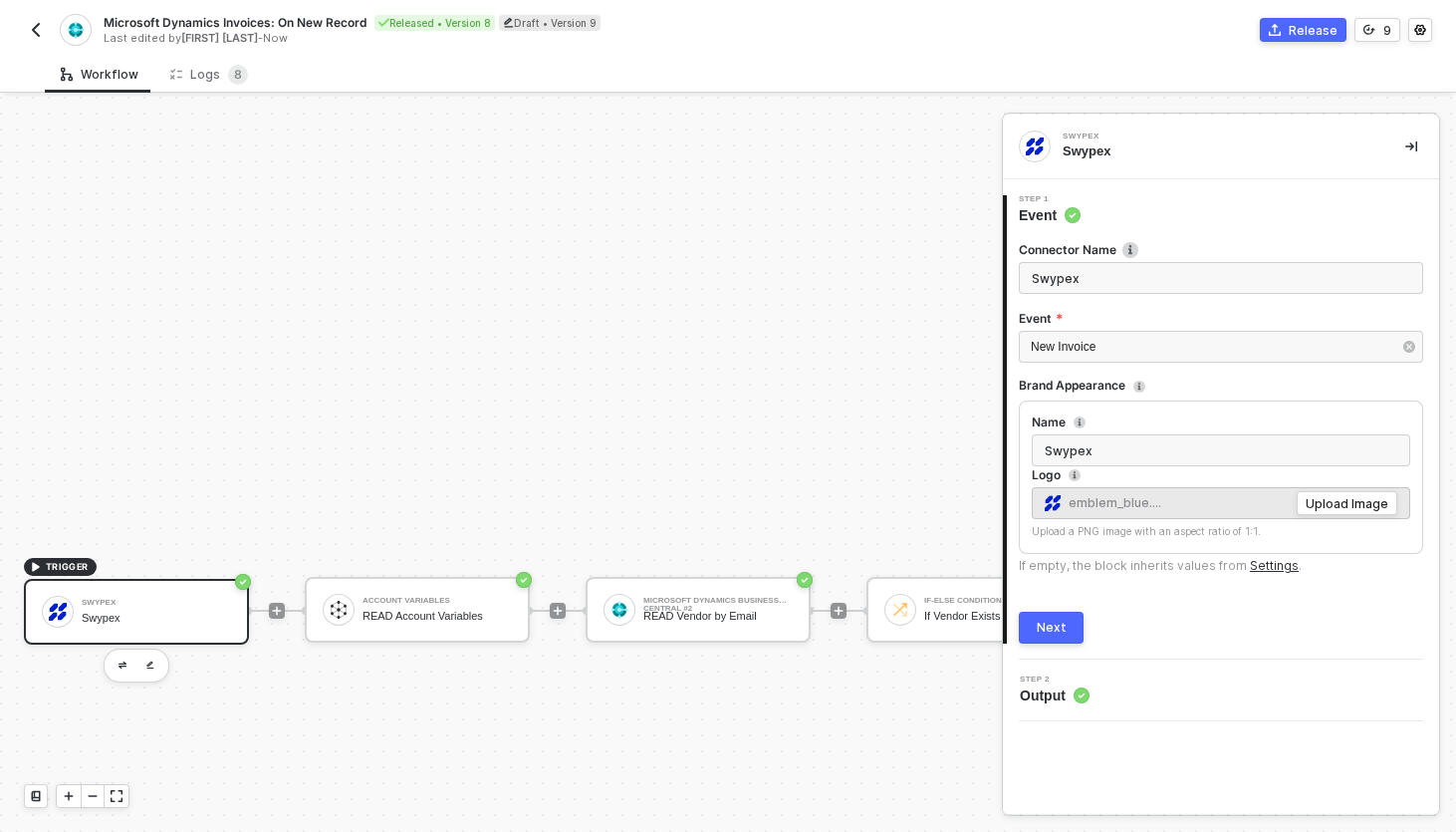 click at bounding box center (36, 30) 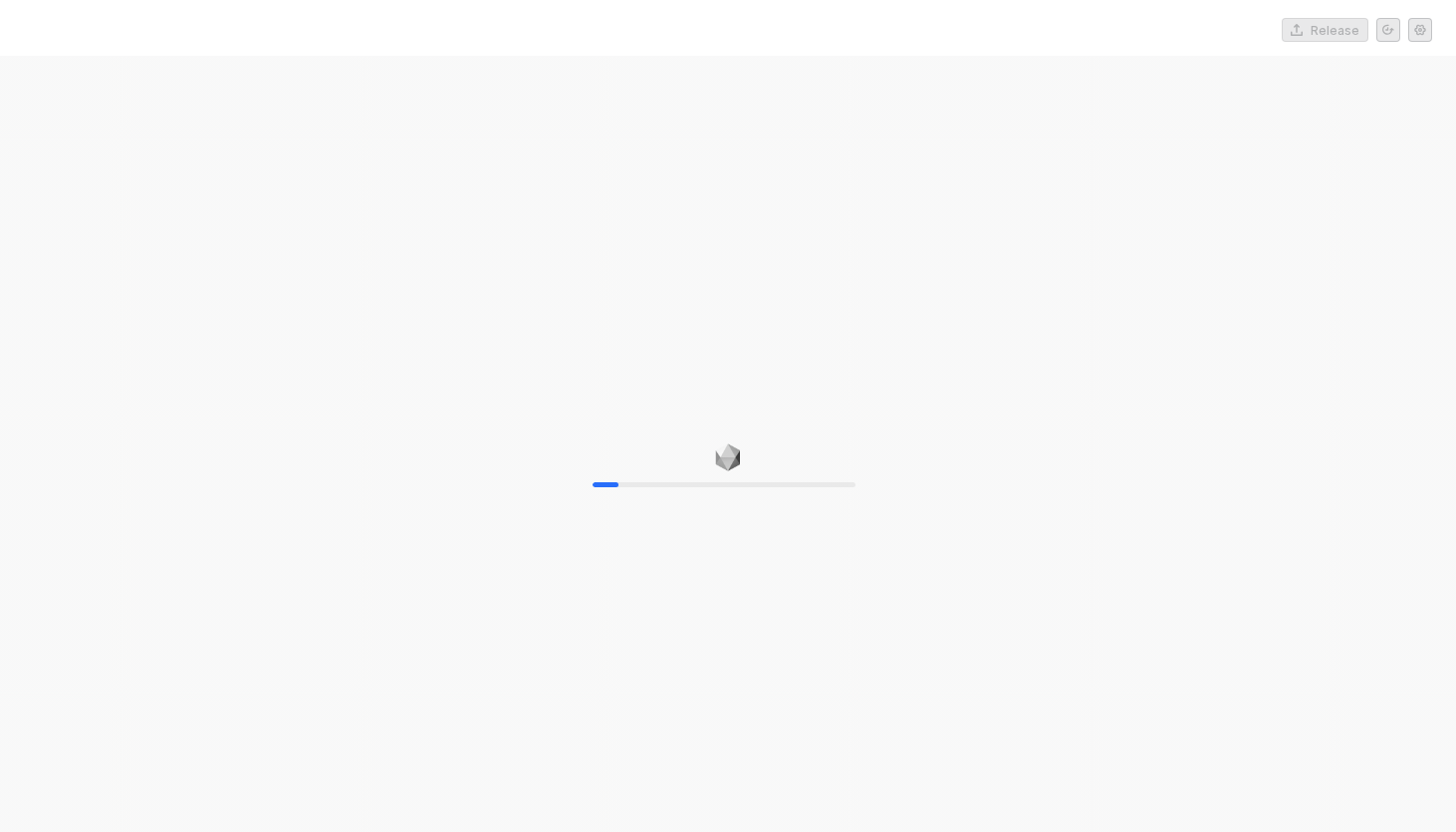 scroll, scrollTop: 0, scrollLeft: 0, axis: both 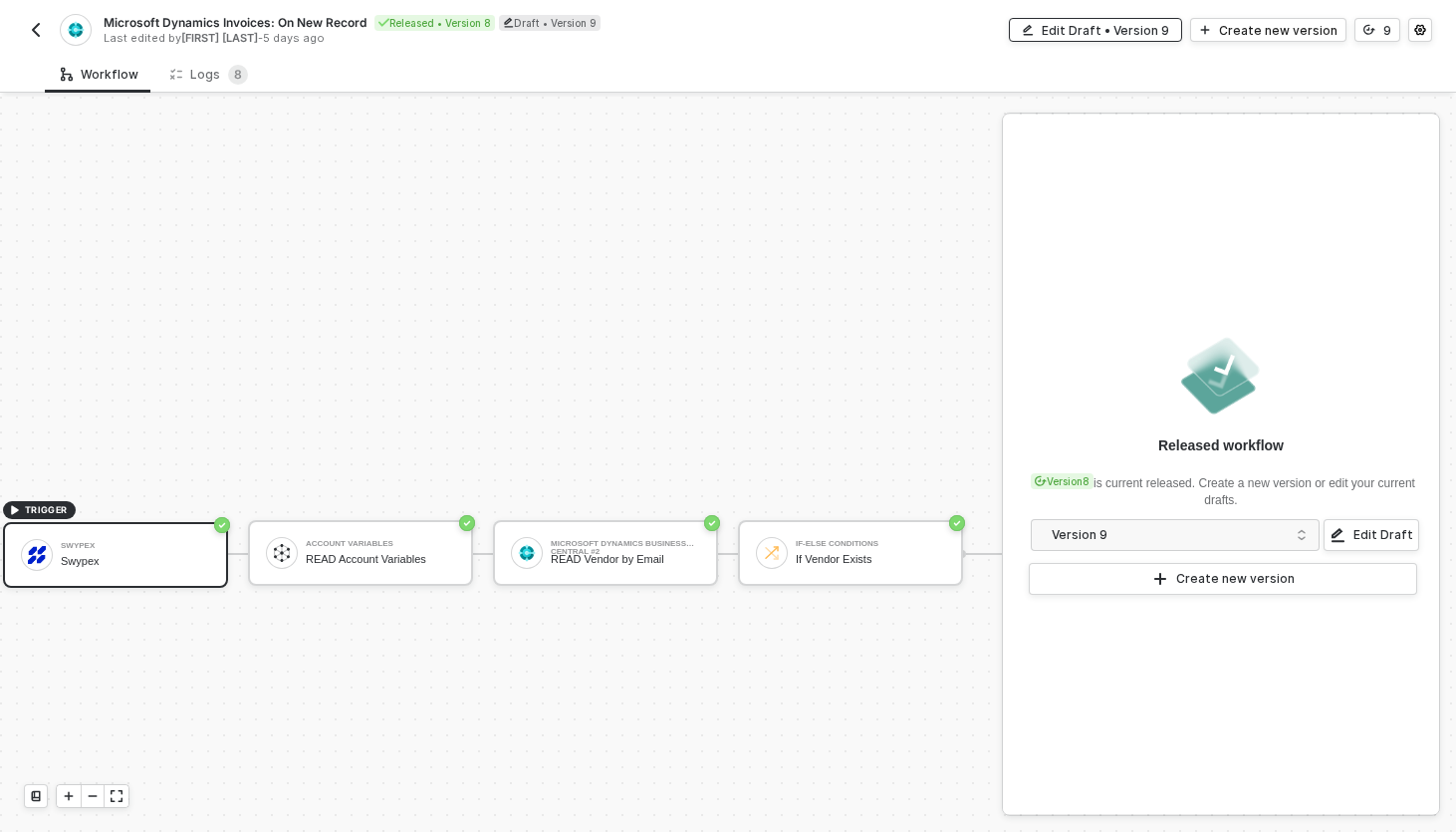 click on "Edit Draft • Version 9" at bounding box center (1105, 30) 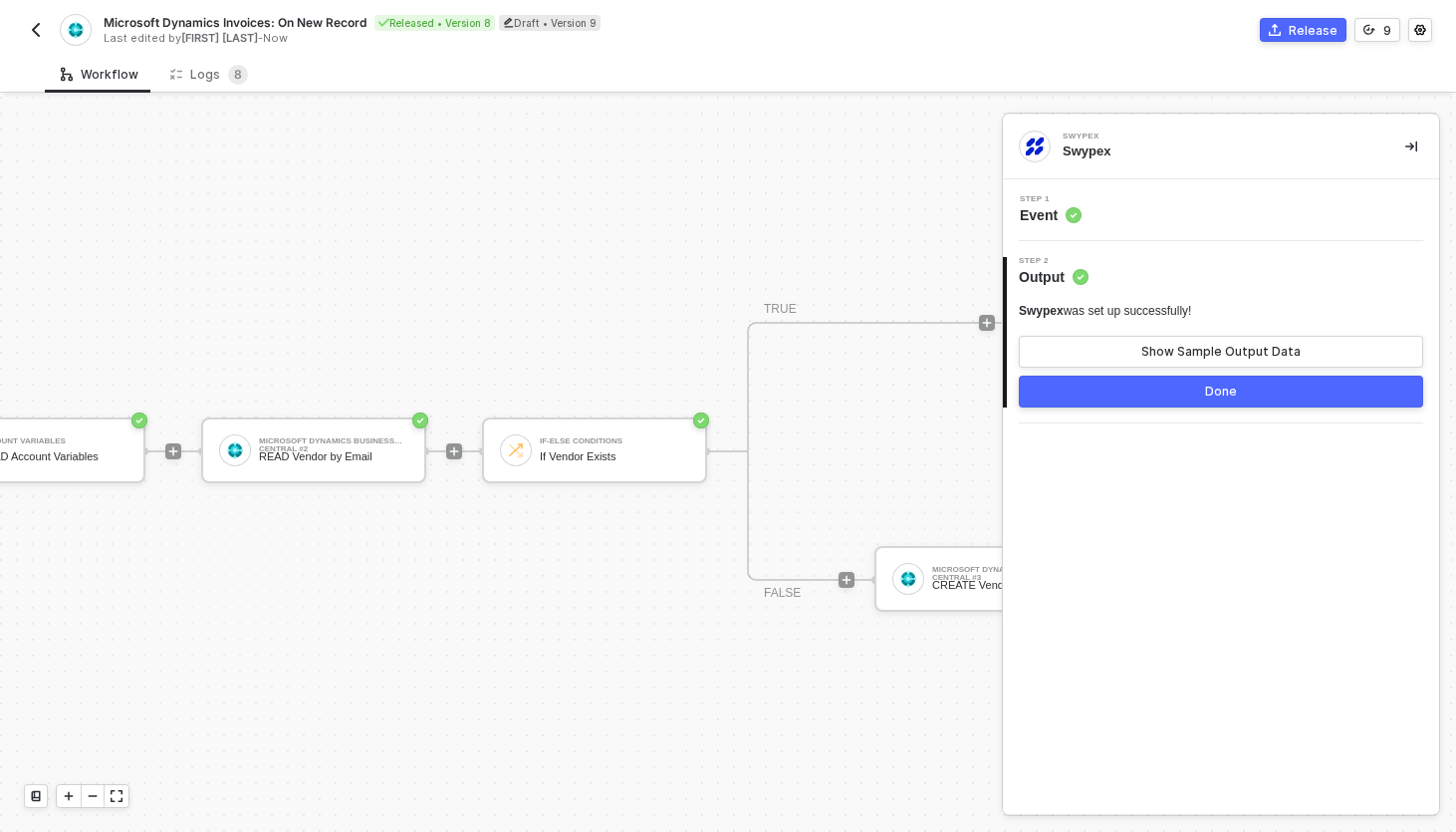 scroll, scrollTop: 809, scrollLeft: 381, axis: both 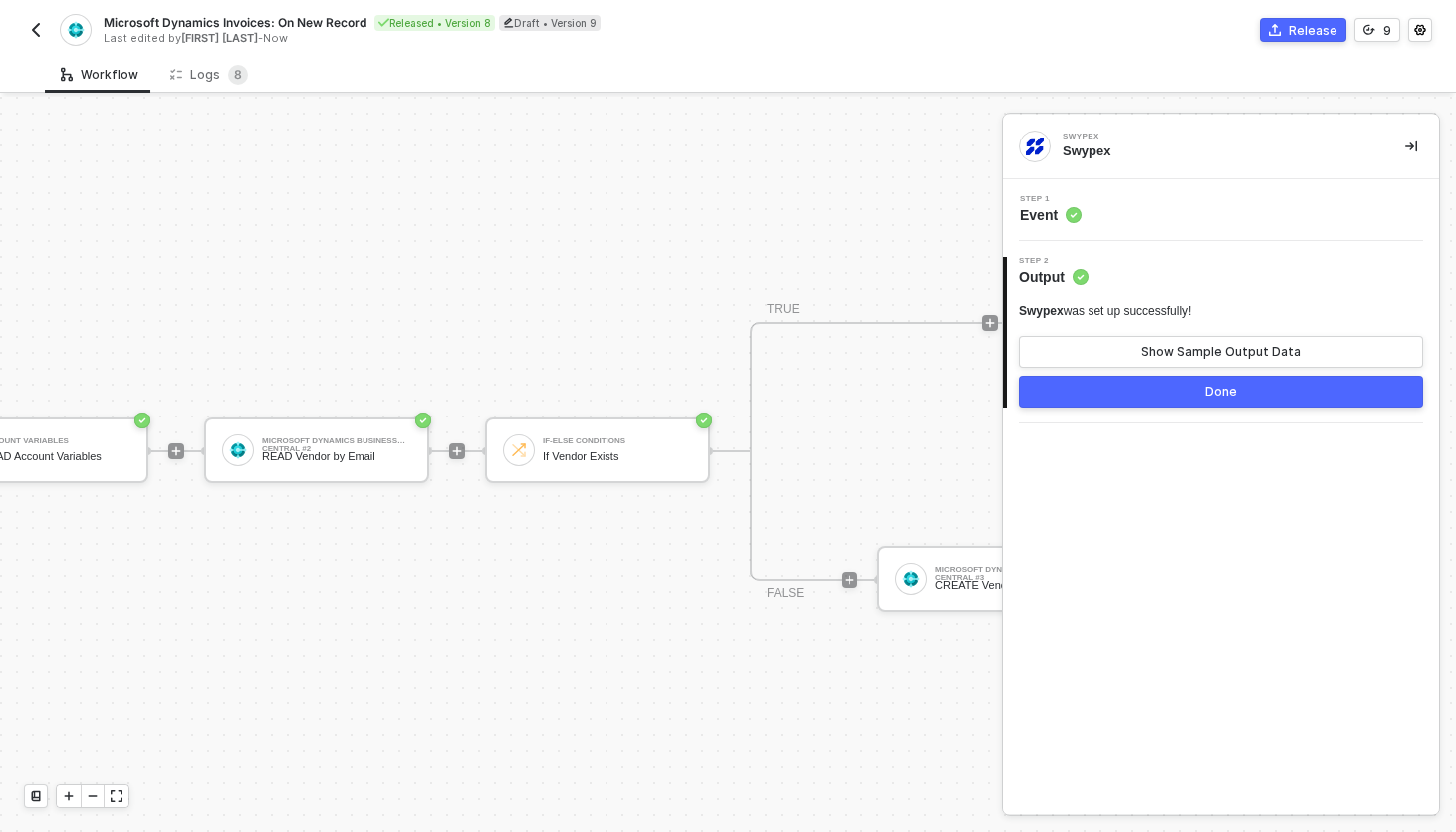 click at bounding box center [36, 30] 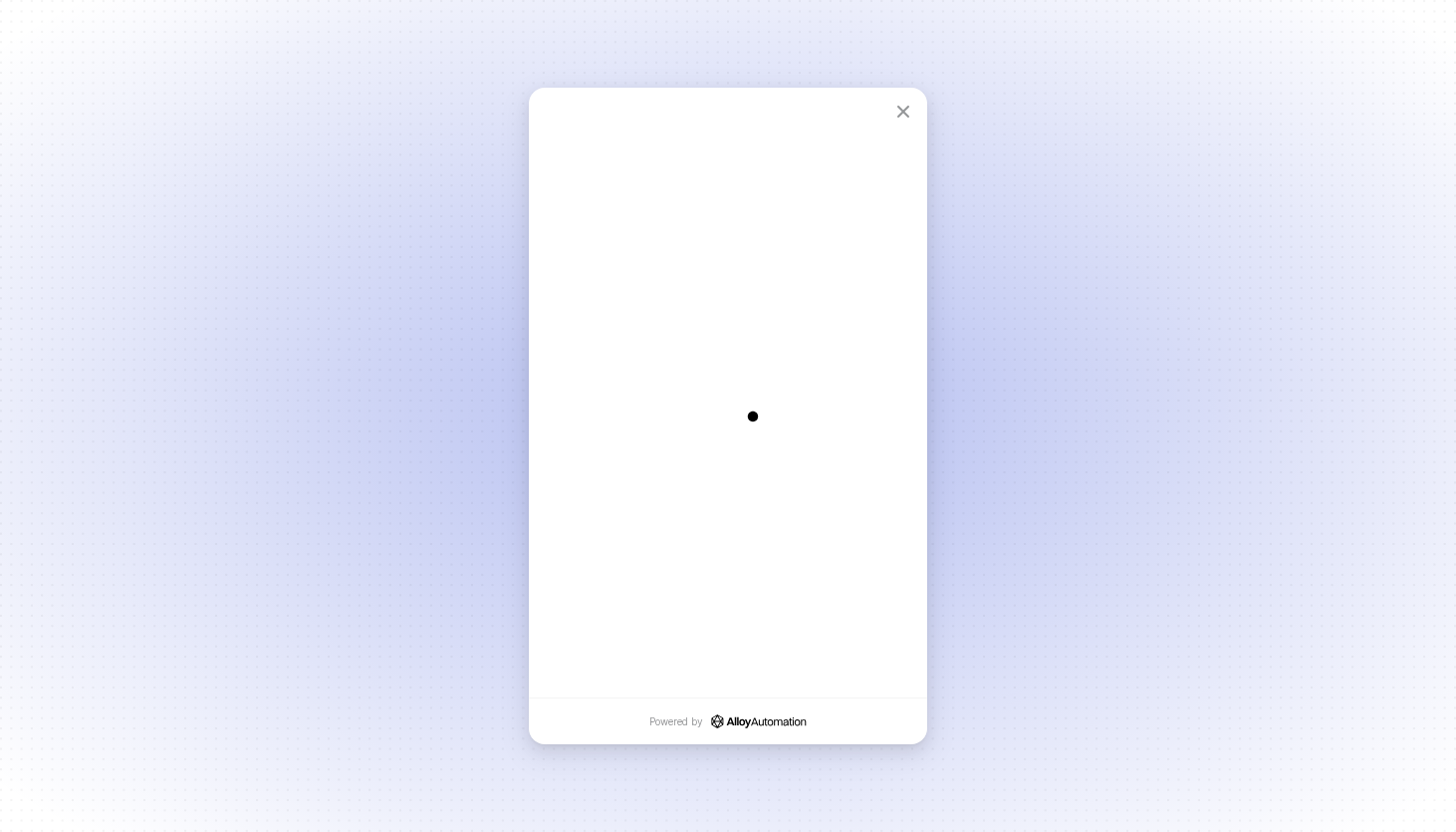 scroll, scrollTop: 0, scrollLeft: 0, axis: both 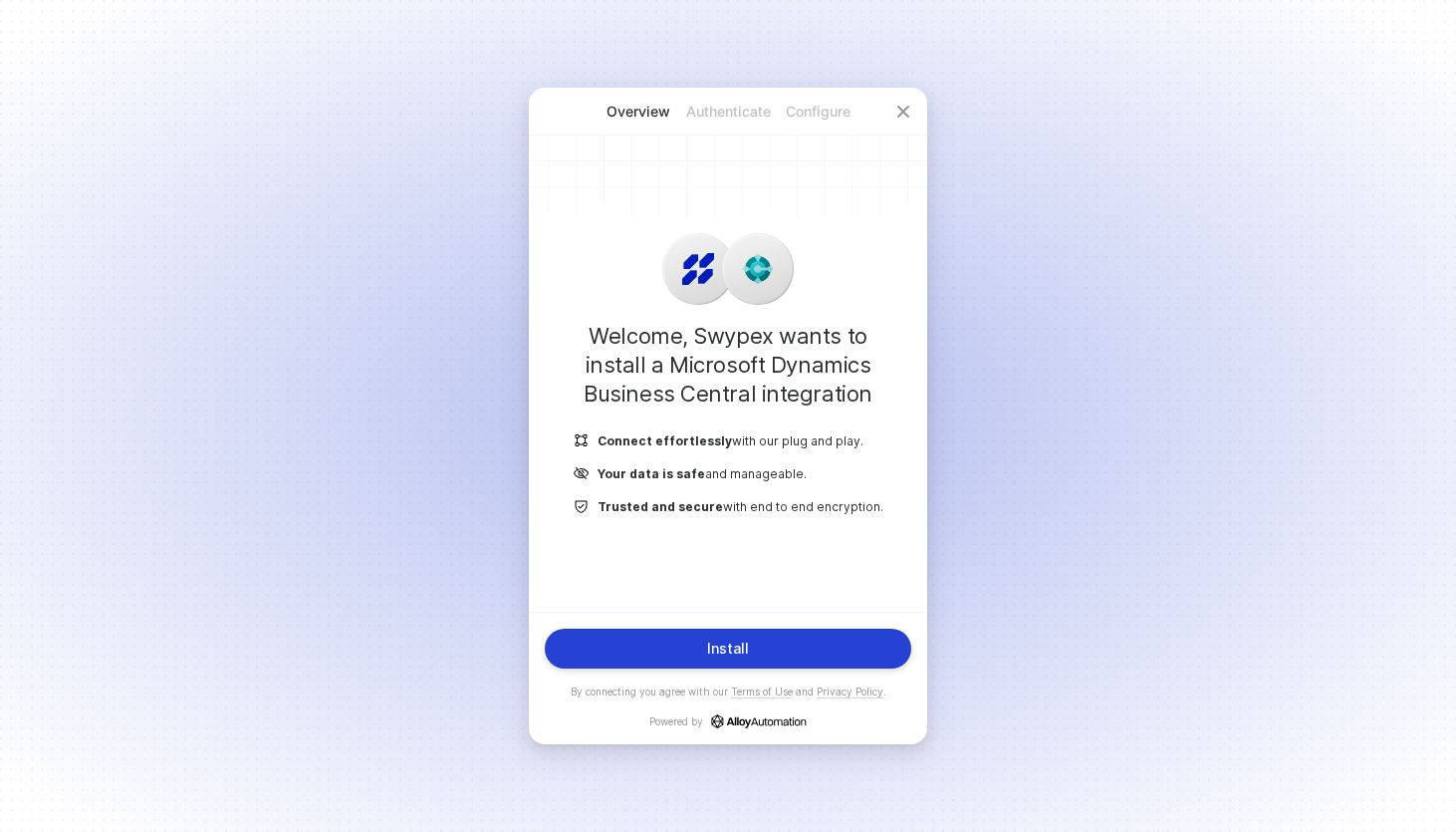 click on "Install" at bounding box center [728, 649] 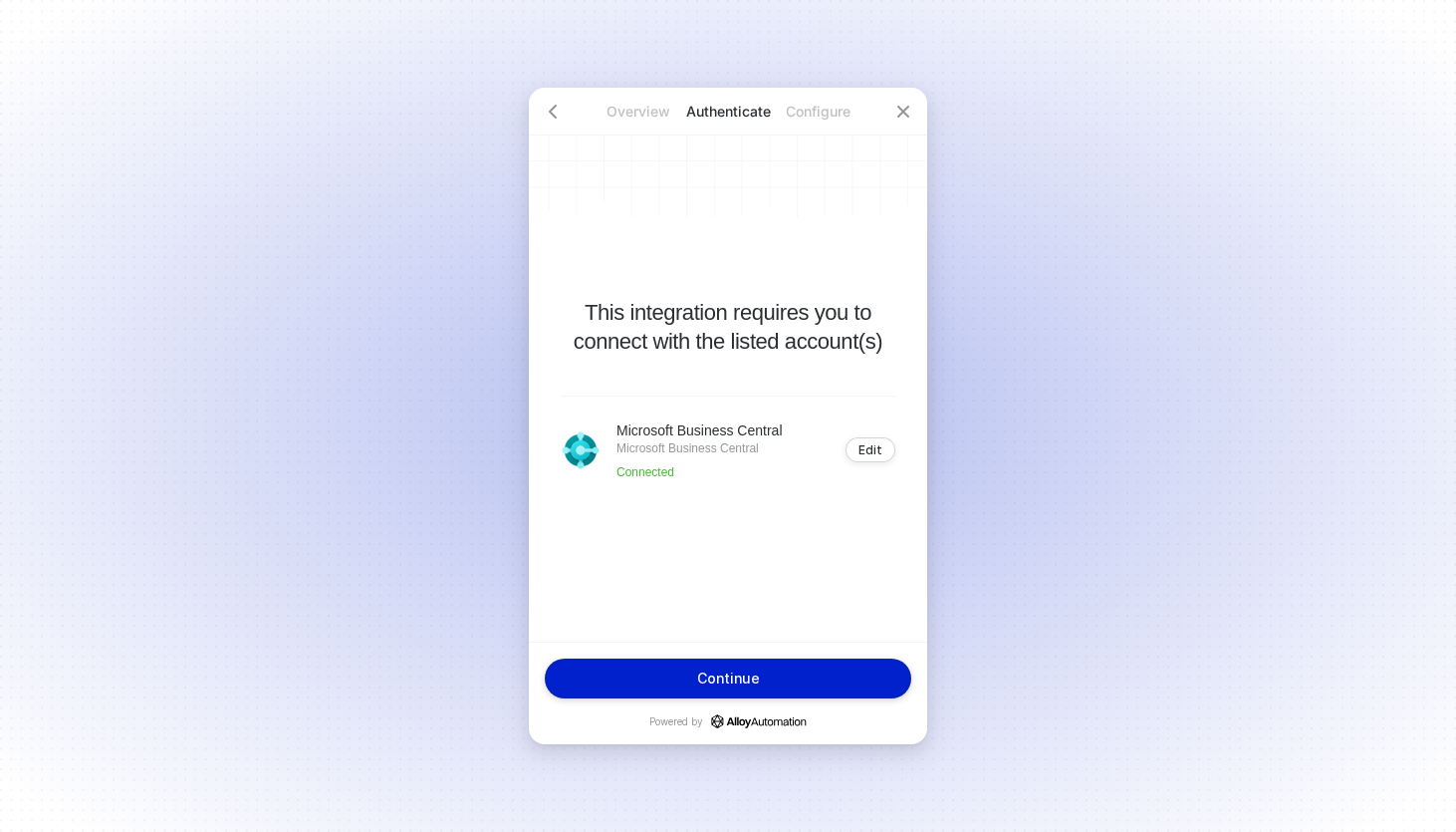 type 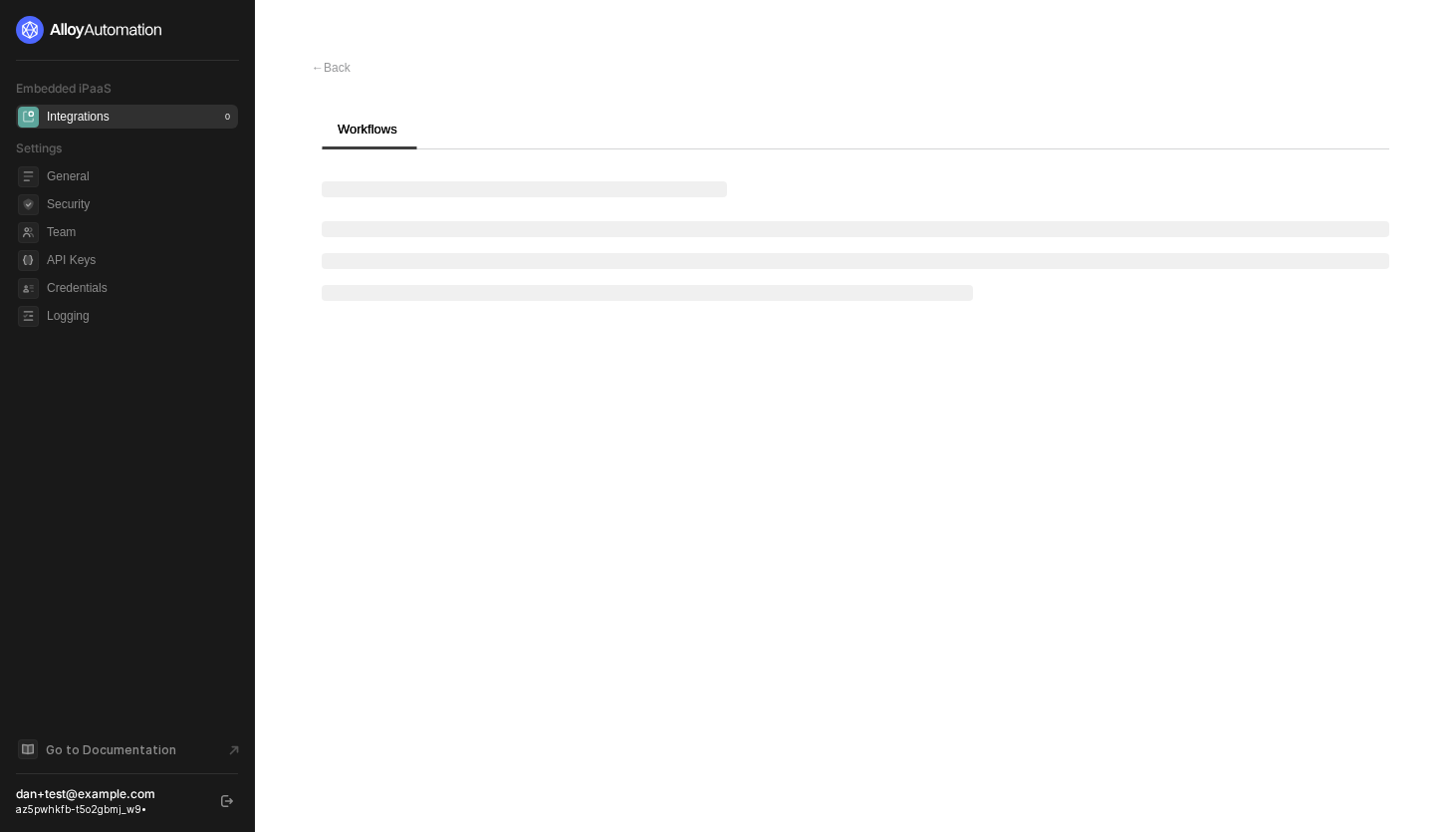 scroll, scrollTop: 0, scrollLeft: 0, axis: both 